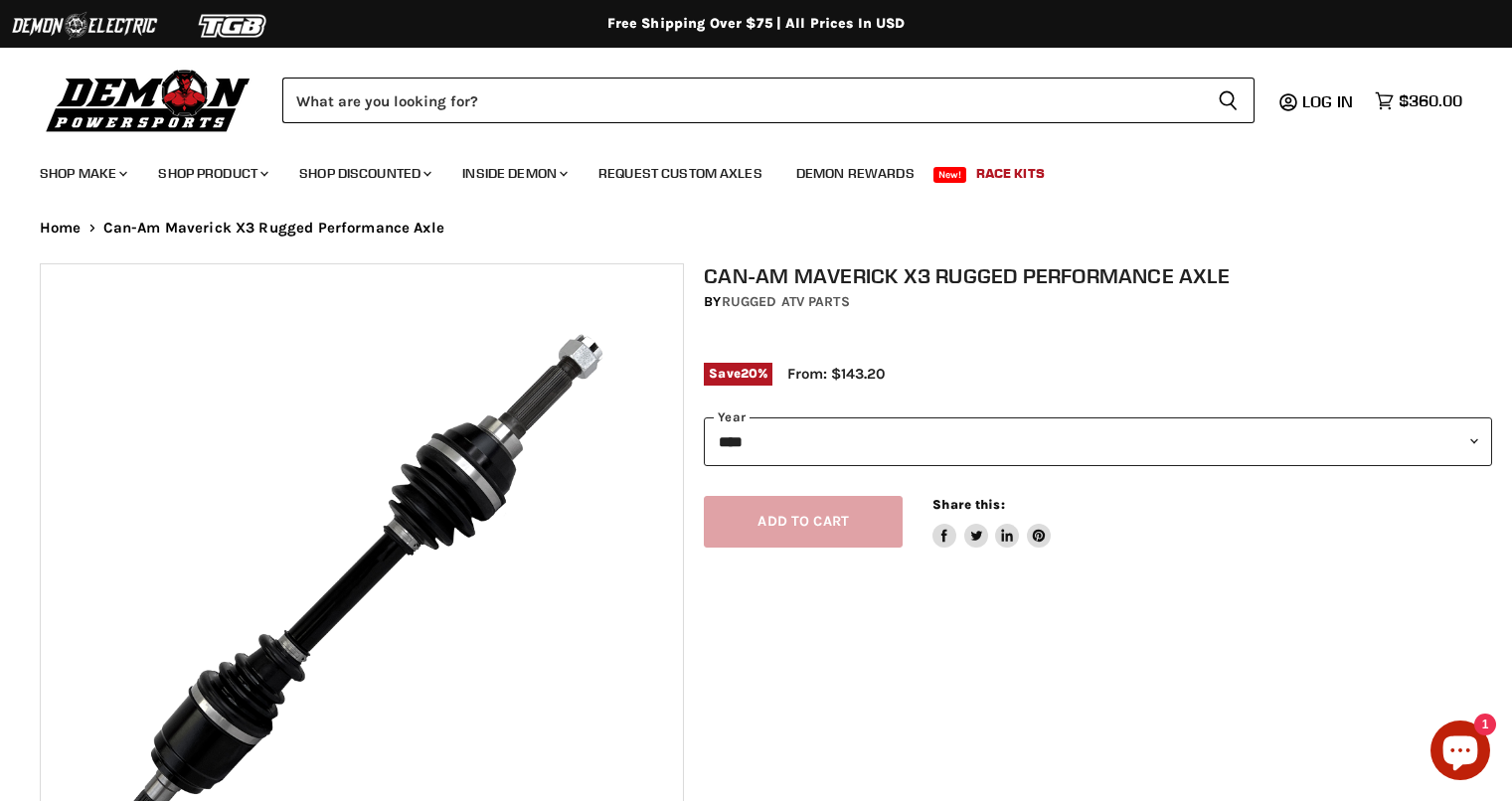 select on "****" 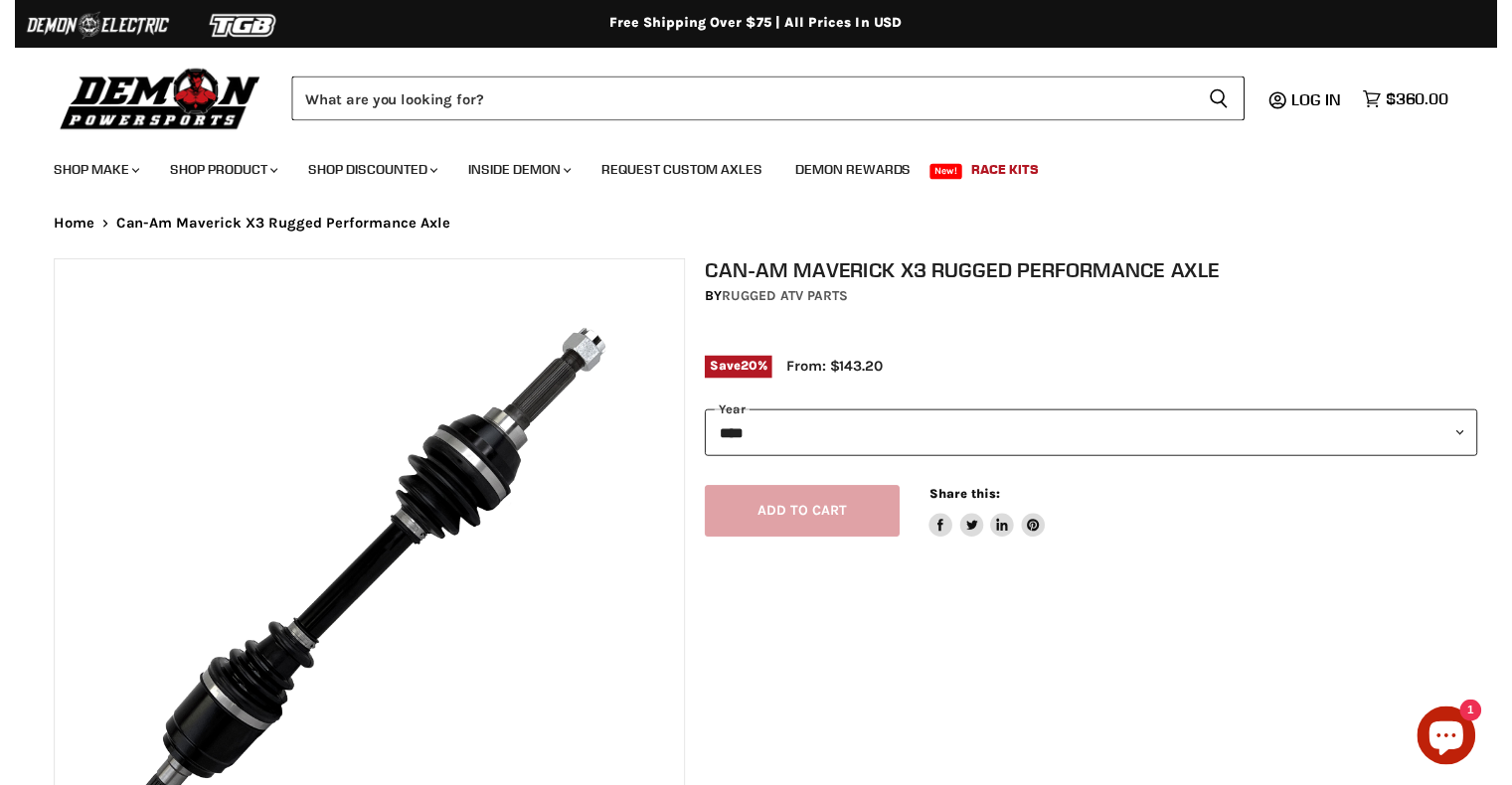 scroll, scrollTop: 181, scrollLeft: 0, axis: vertical 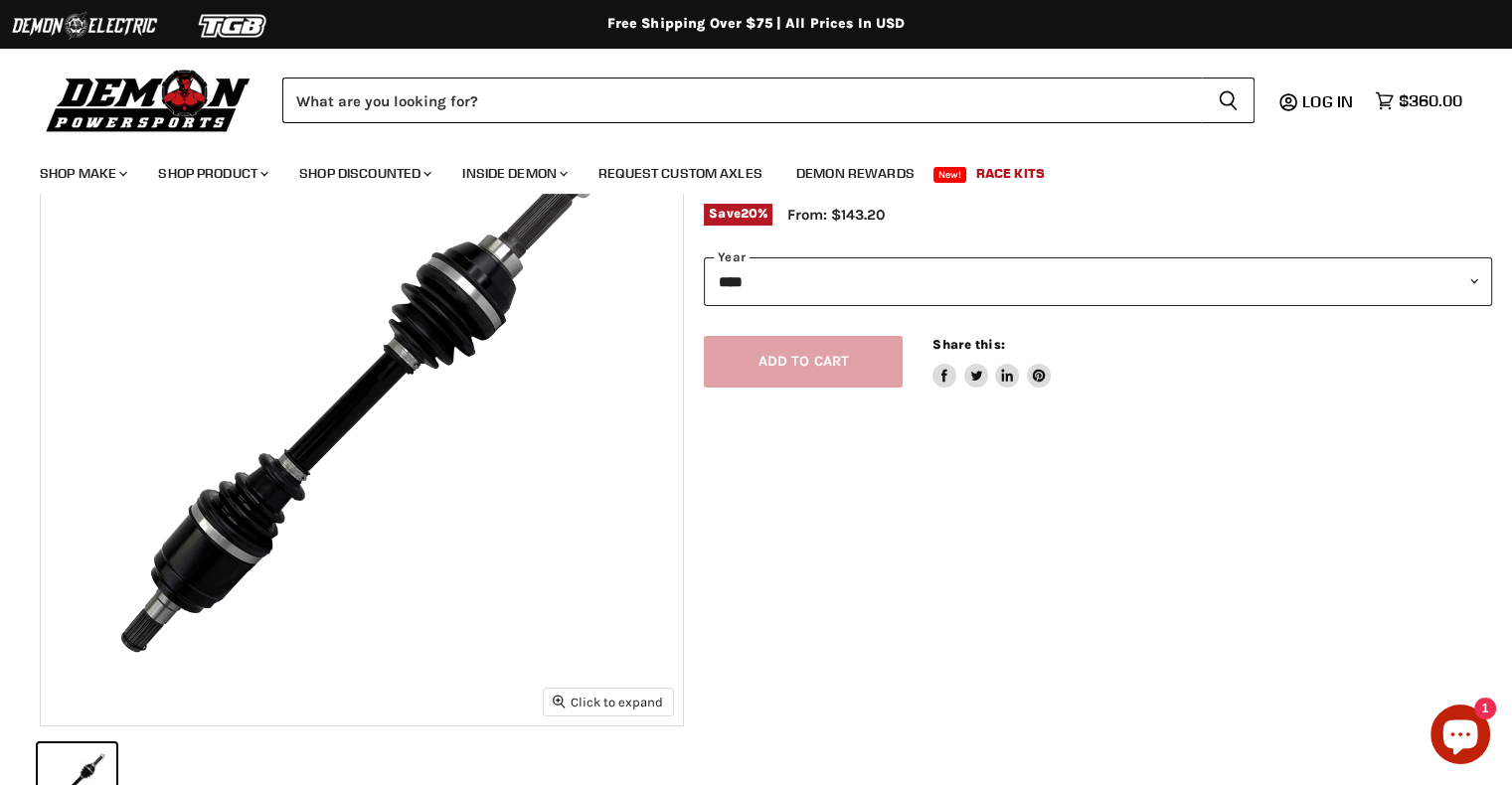 click on "Zoom icon
Click to expand
Tap to zoom
Chevron down icon
Chevron down icon" at bounding box center (756, 455) 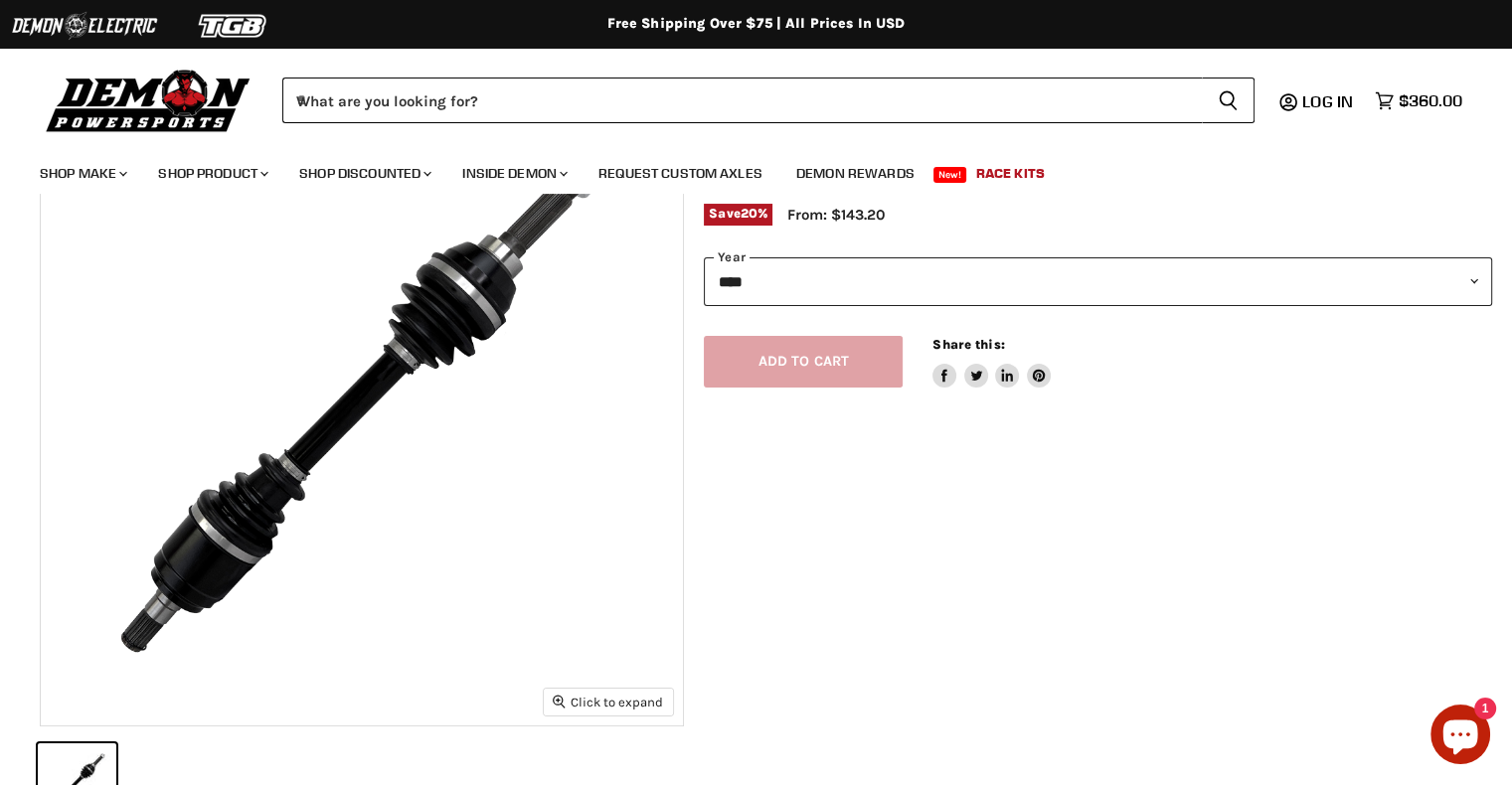 click on "Zoom icon
Click to expand
Tap to zoom
Chevron down icon
Chevron down icon" at bounding box center (756, 455) 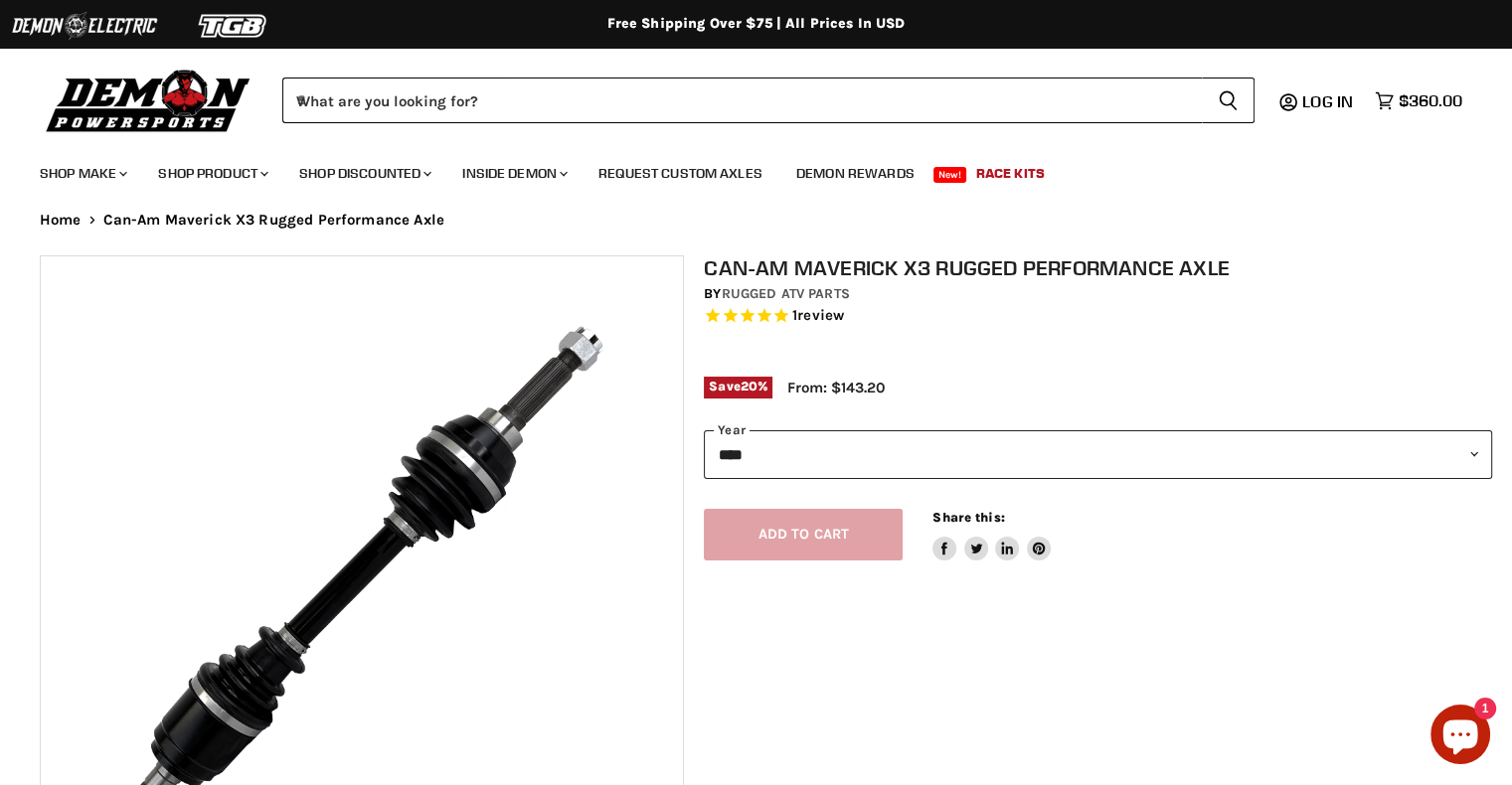scroll, scrollTop: 0, scrollLeft: 4, axis: horizontal 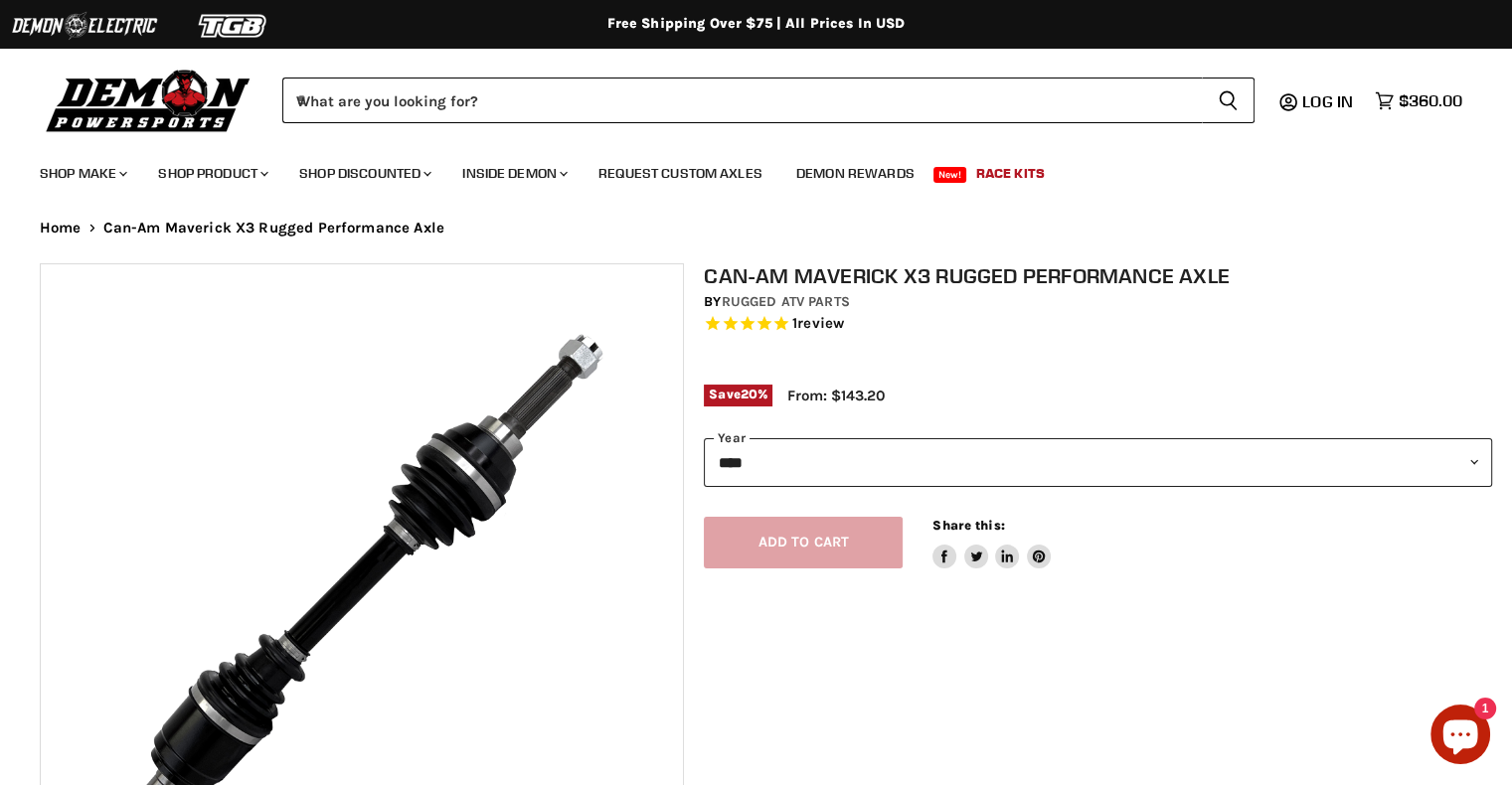 click on "$360.00" at bounding box center [1430, 100] 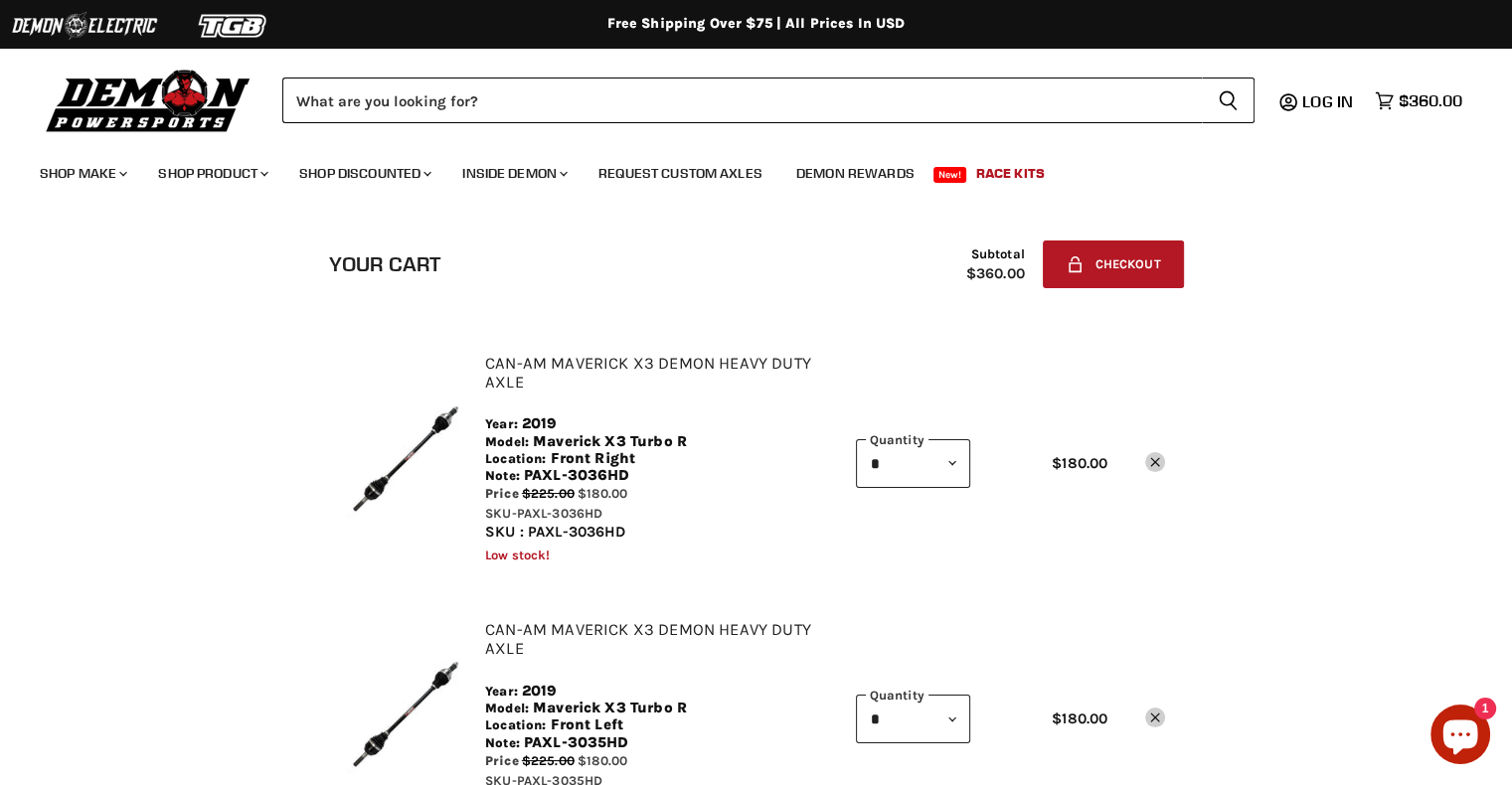scroll, scrollTop: 44, scrollLeft: 0, axis: vertical 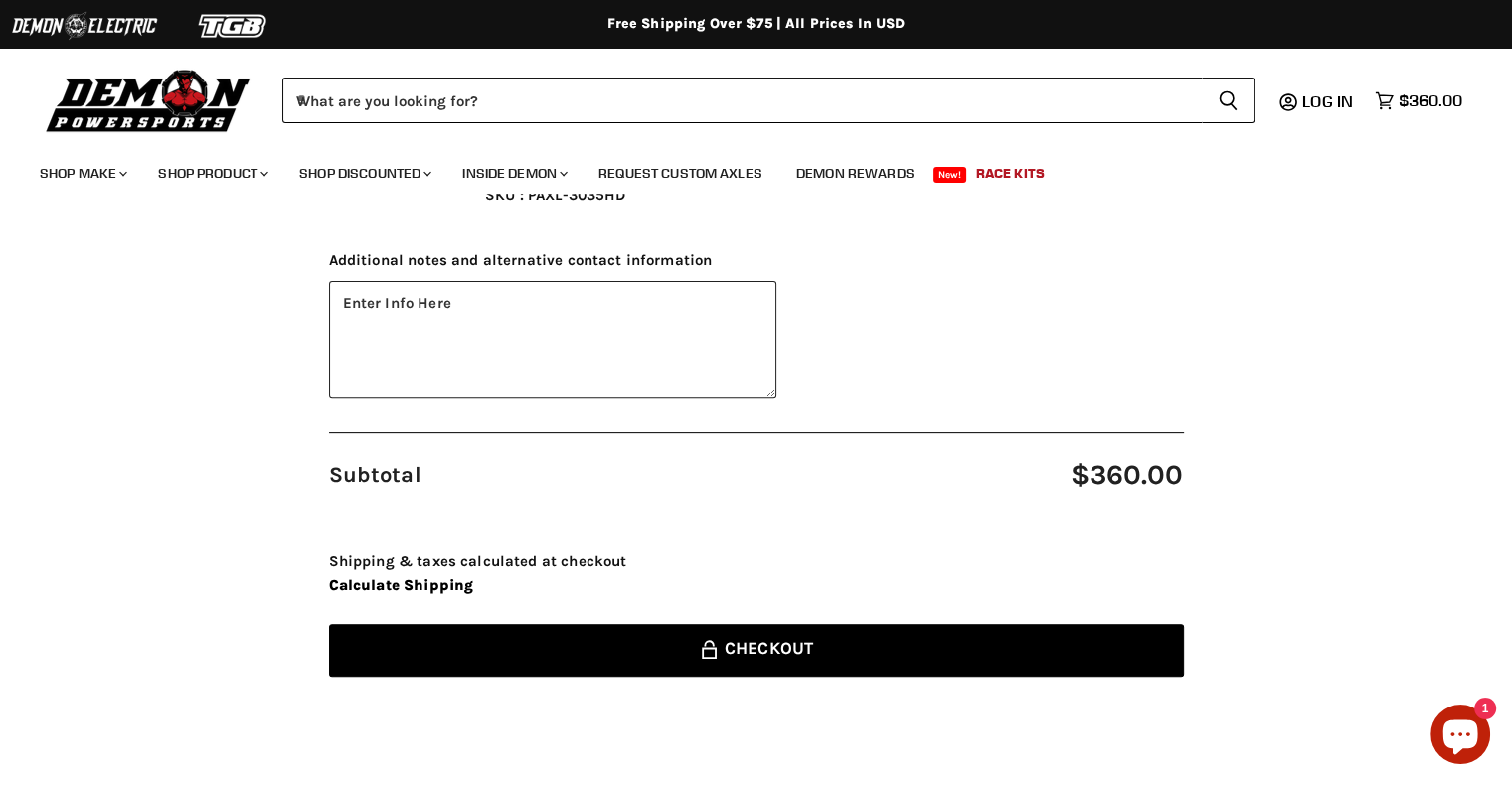 click on "Lock icon
Checkout" at bounding box center (756, 650) 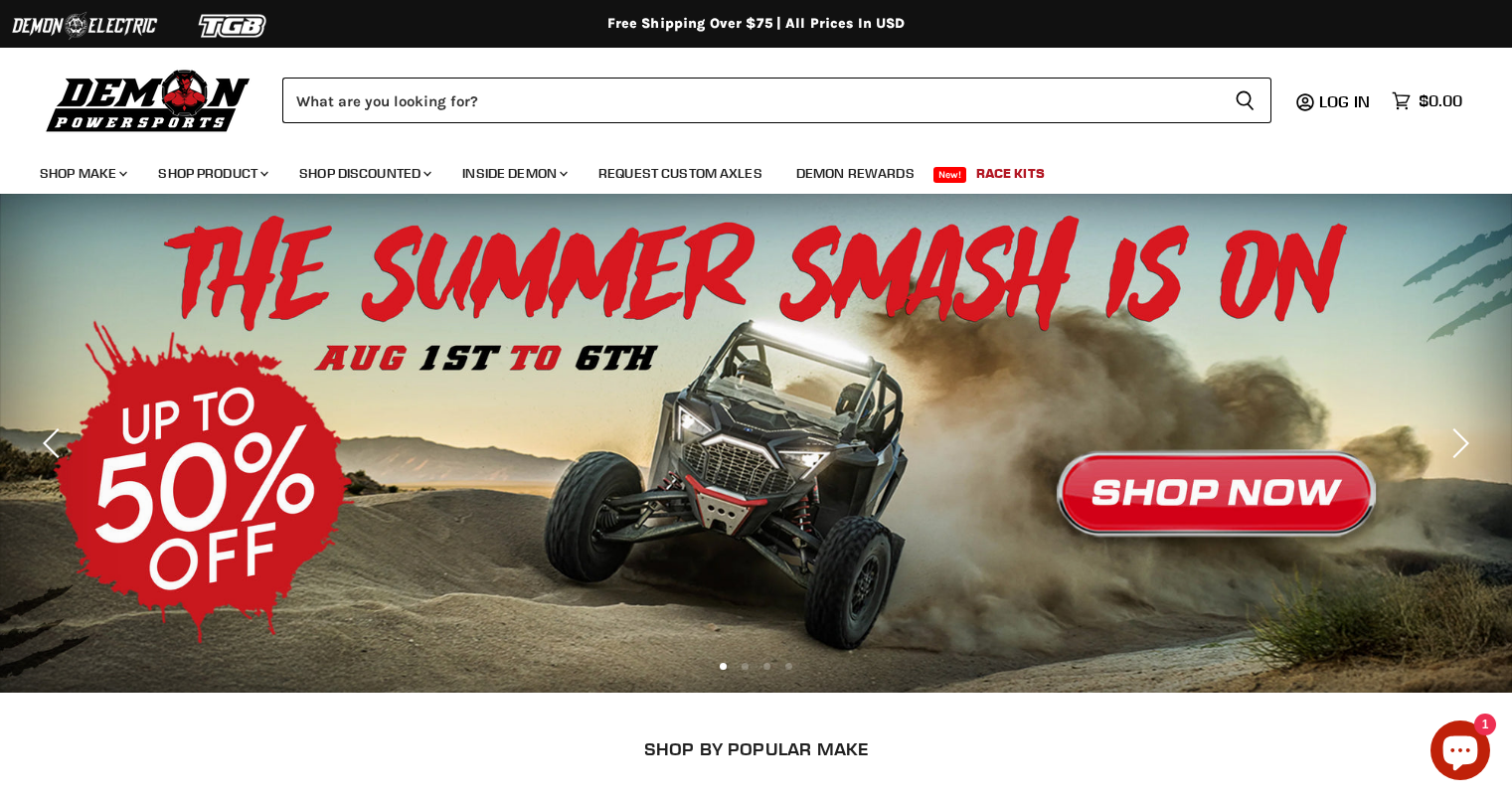 scroll, scrollTop: 0, scrollLeft: 0, axis: both 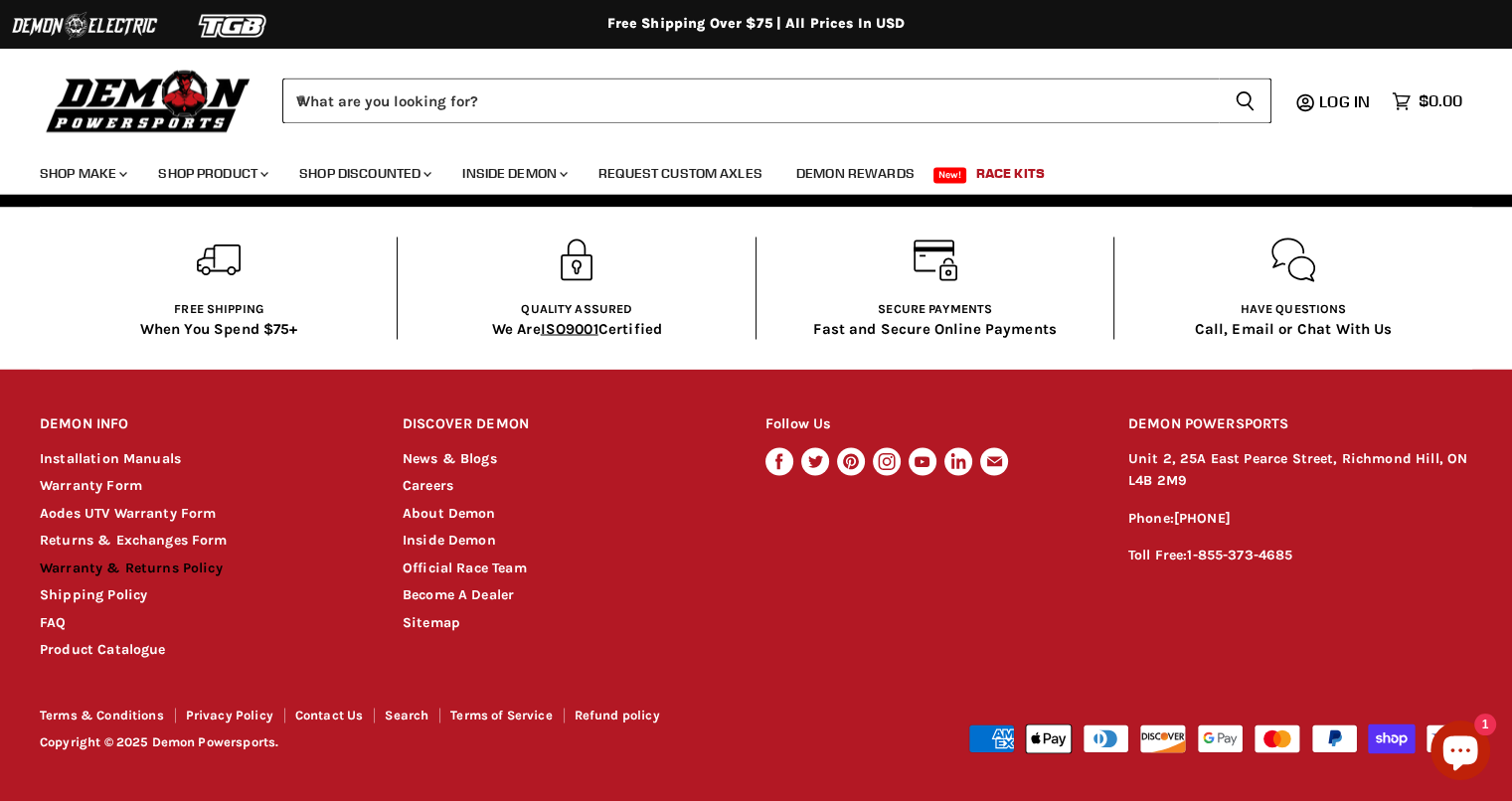click on "Warranty & Returns Policy" at bounding box center [131, 566] 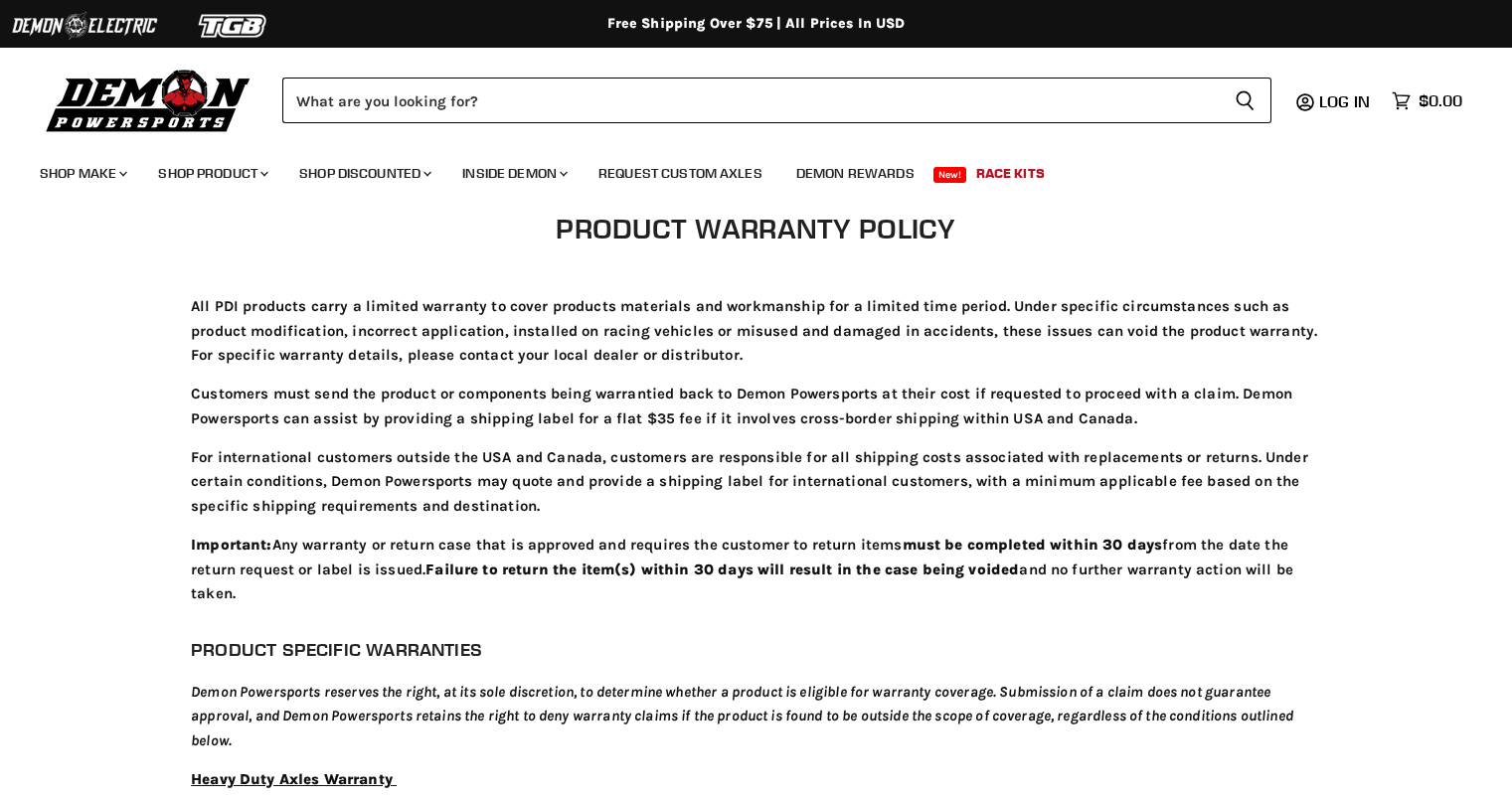 scroll, scrollTop: 0, scrollLeft: 0, axis: both 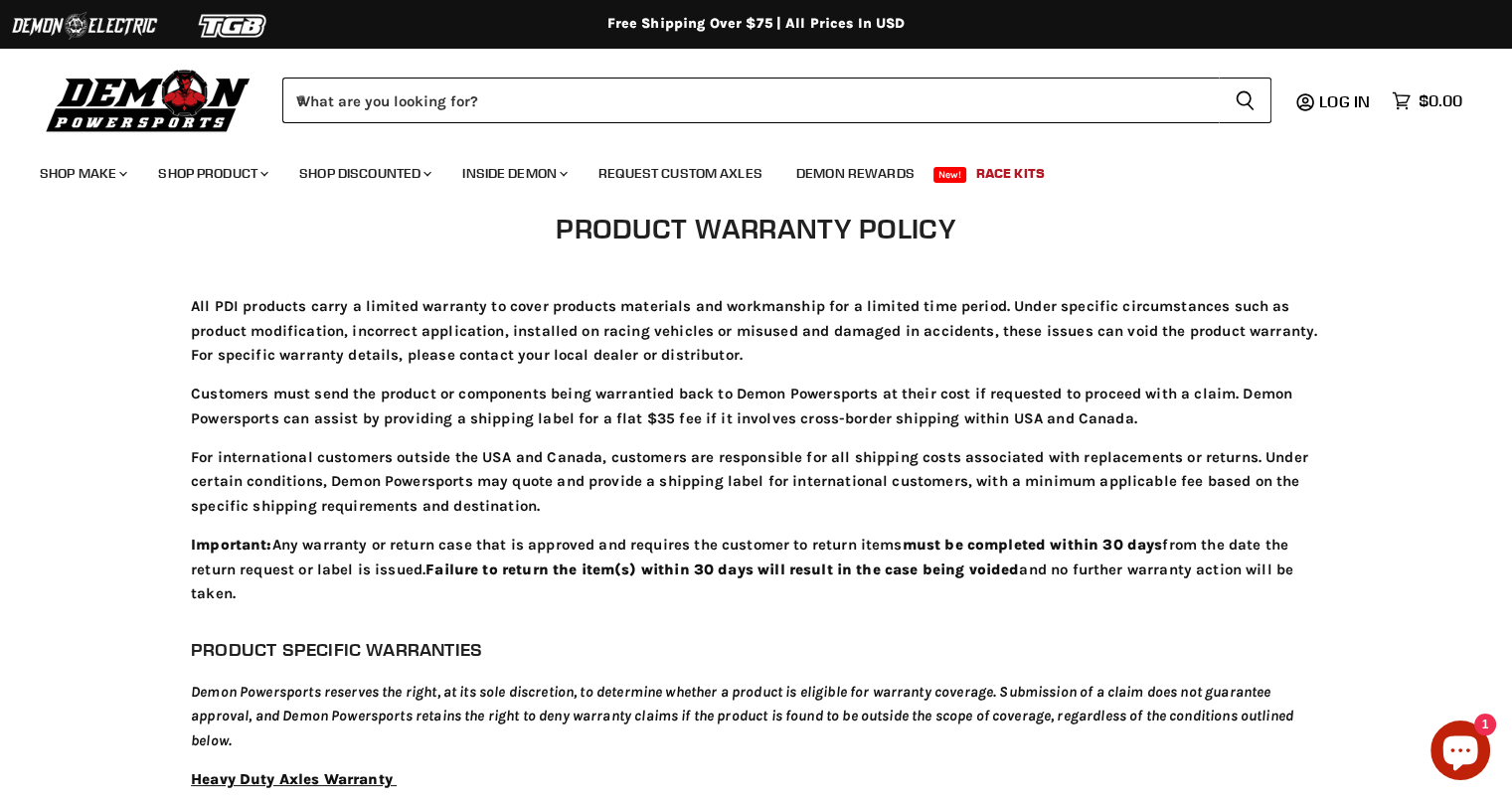 click on "Free Shipping Over $75 | All Prices In USD
Free Shipping Over $75 | All Prices in USD" at bounding box center (756, 24) 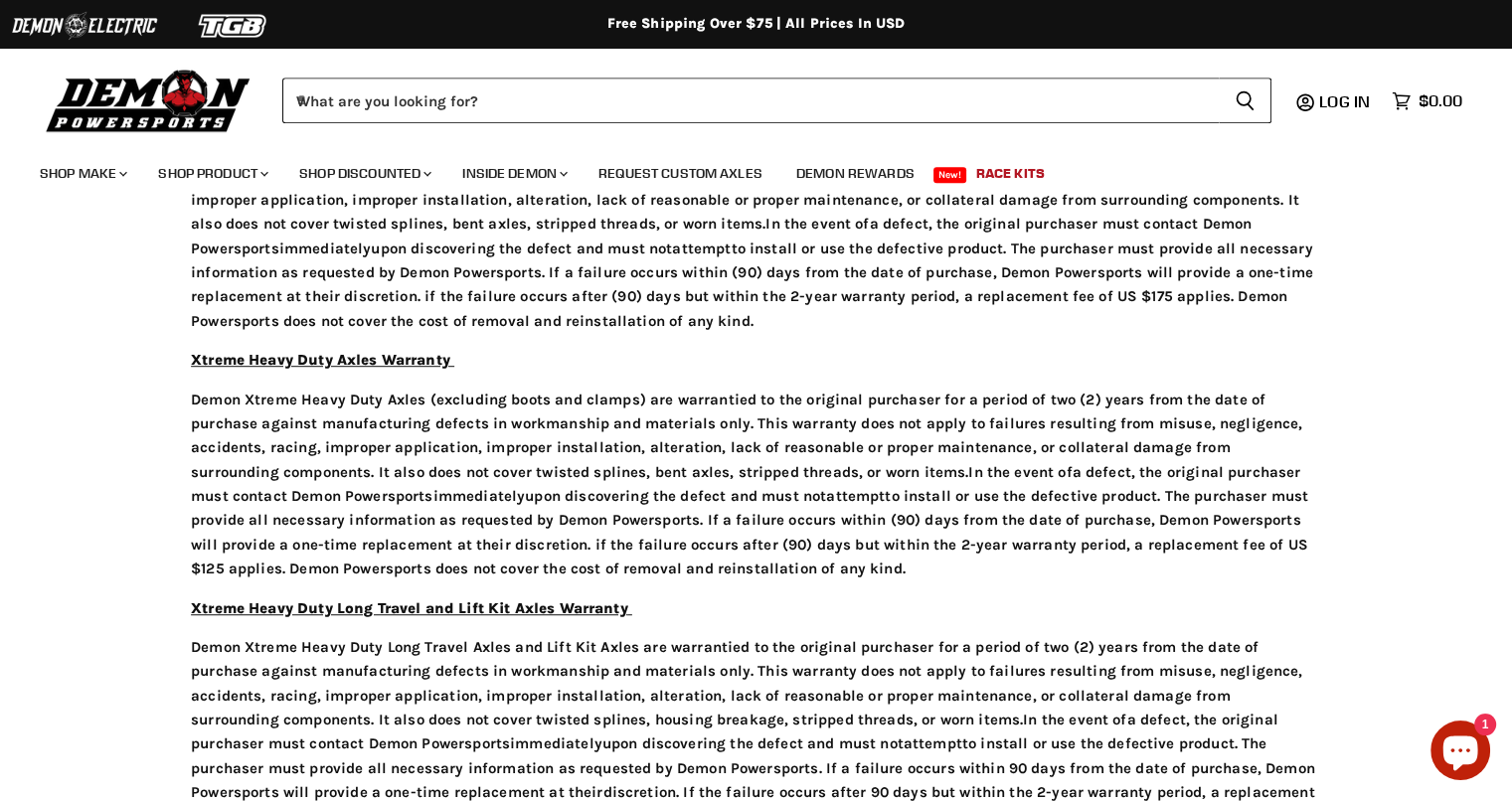 scroll, scrollTop: 1165, scrollLeft: 0, axis: vertical 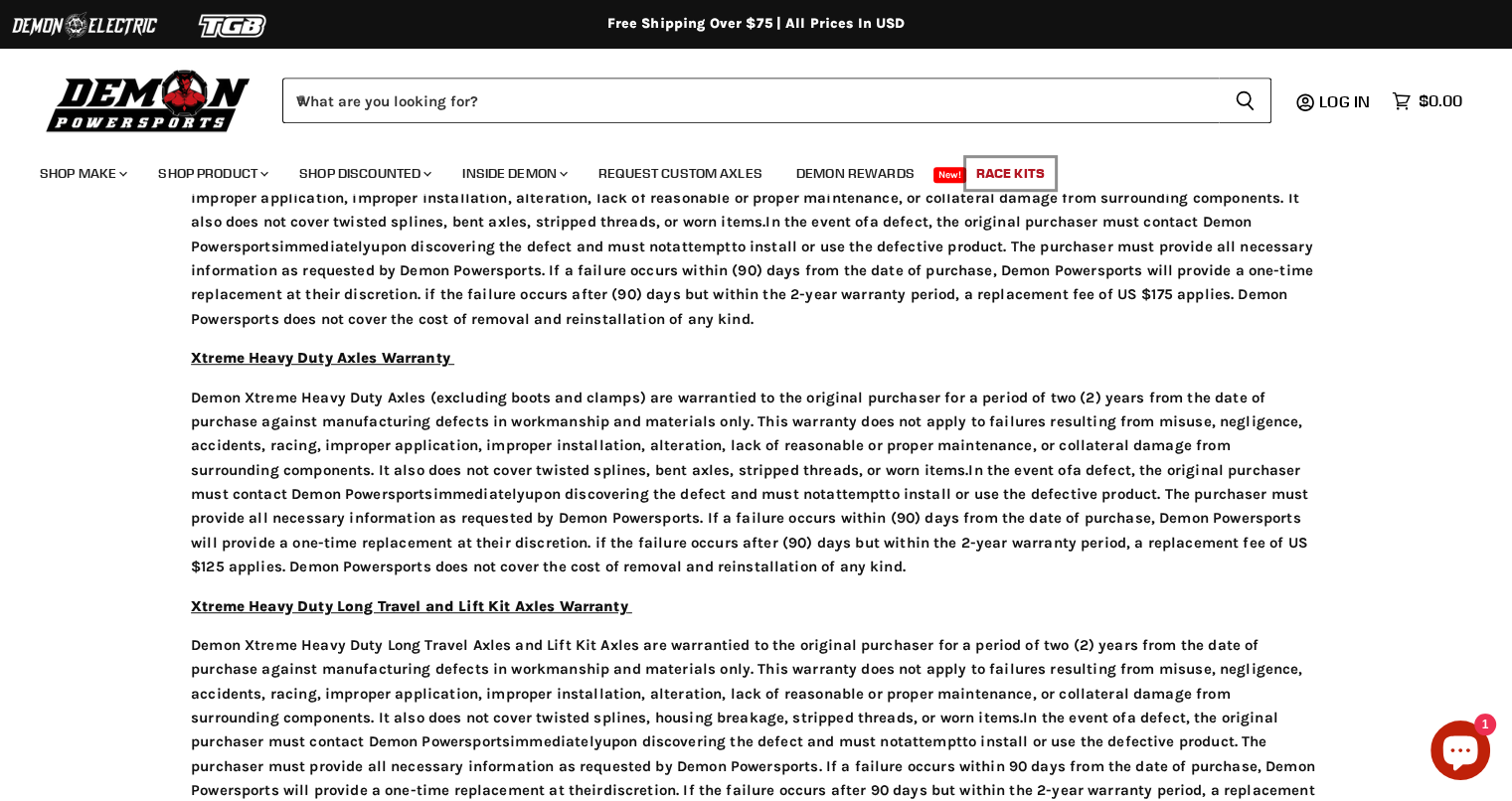 click on "Race Kits" at bounding box center (1010, 173) 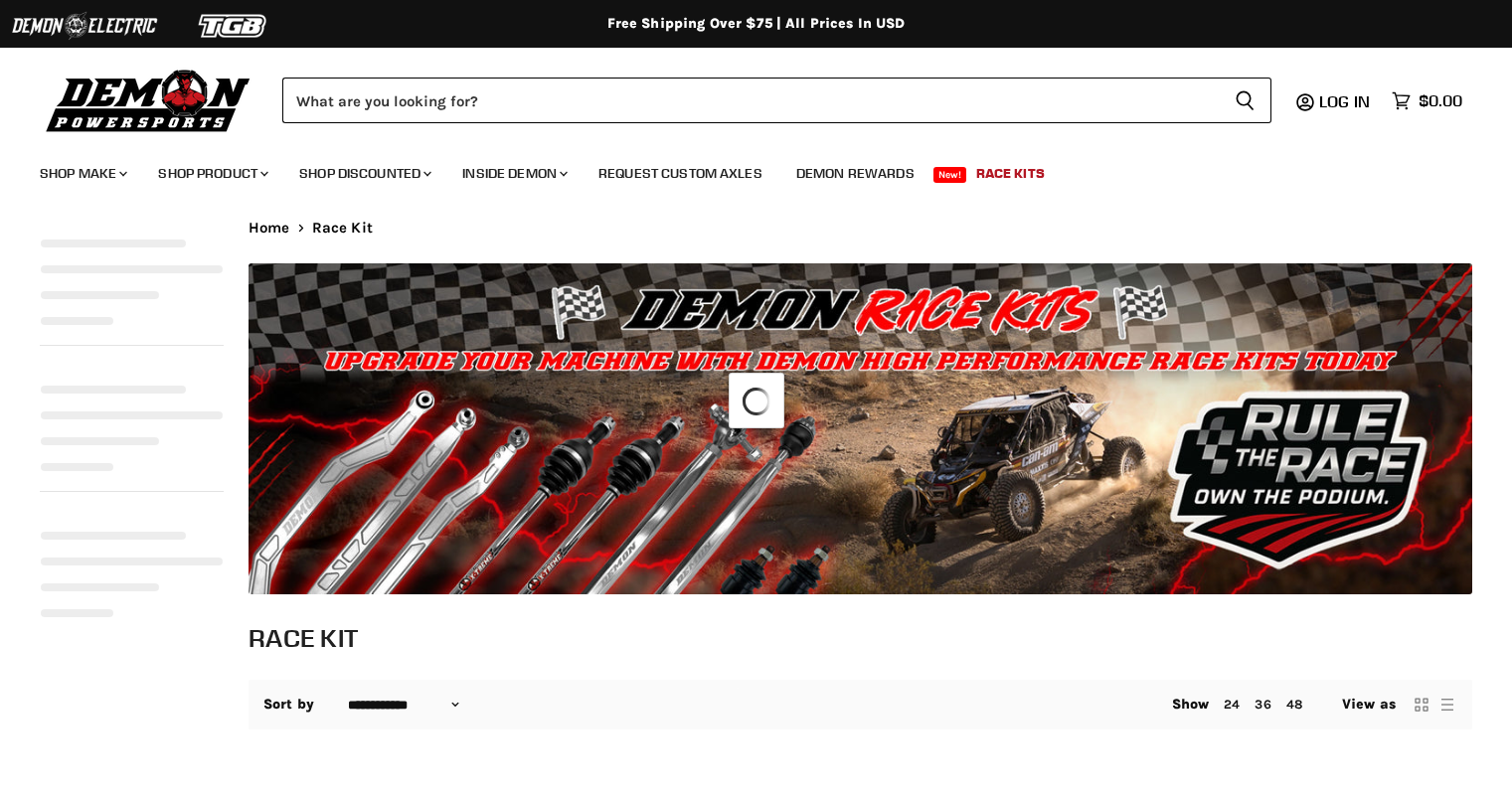 select on "**********" 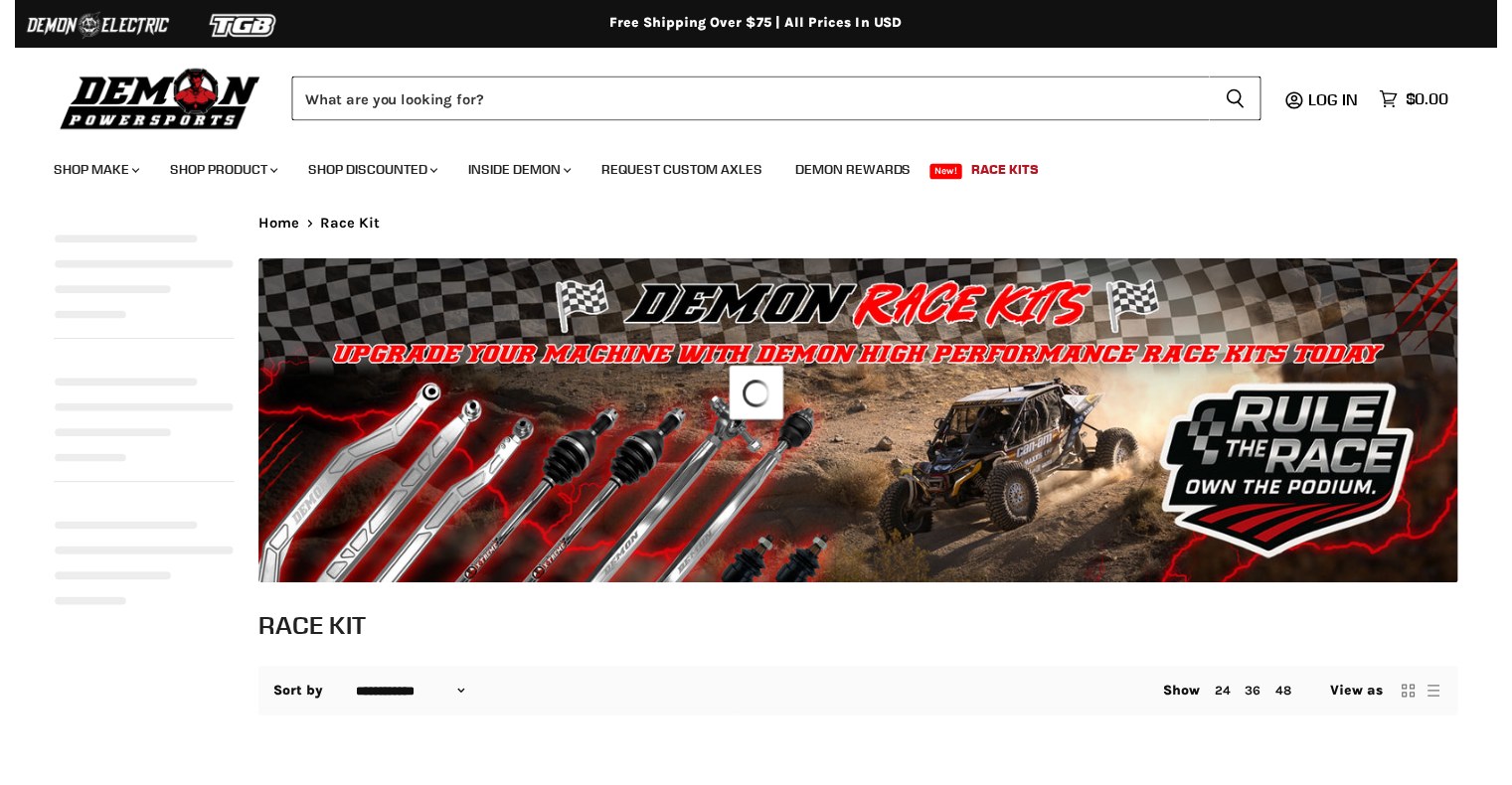 scroll, scrollTop: 0, scrollLeft: 0, axis: both 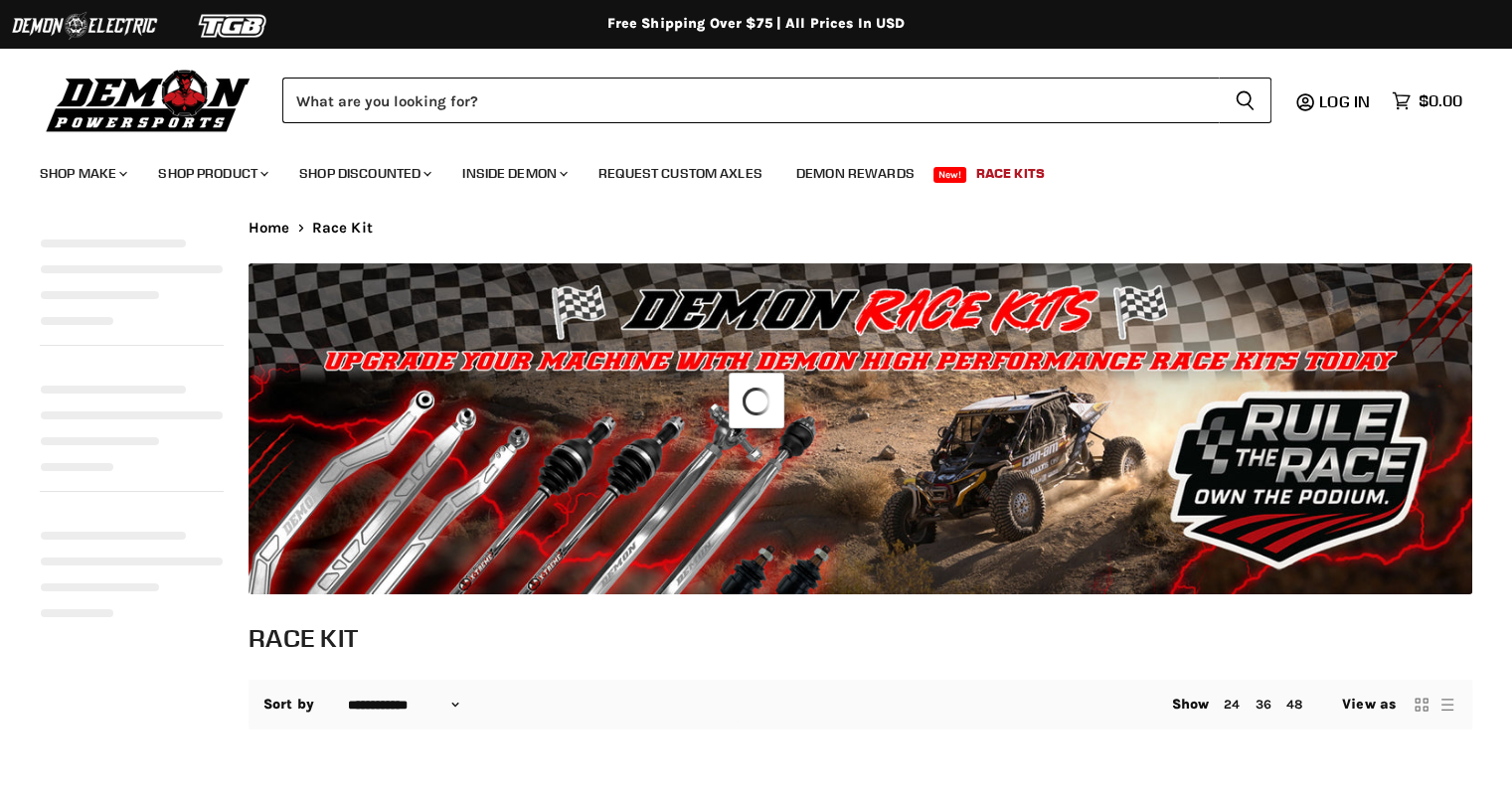select on "**********" 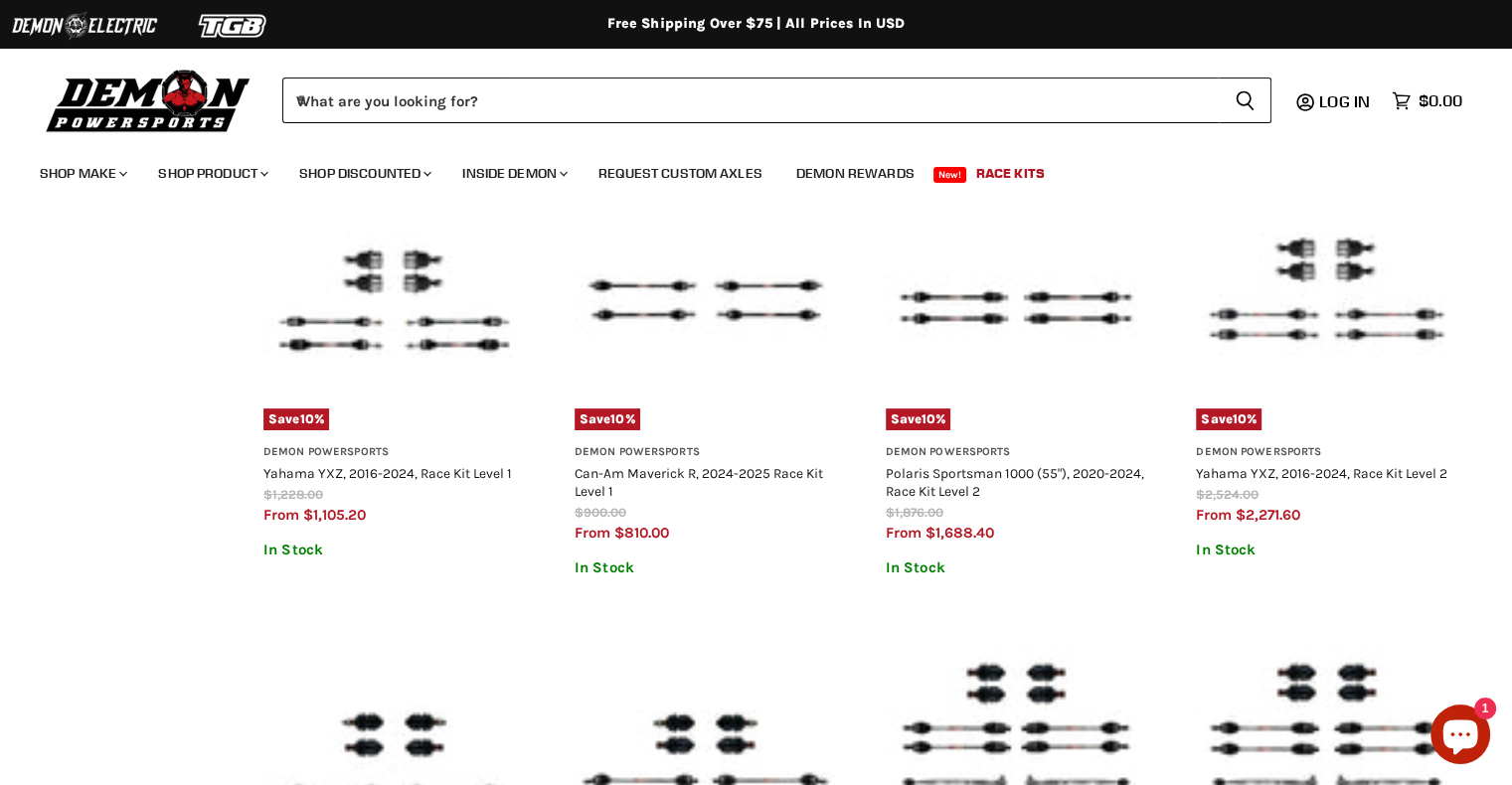 scroll, scrollTop: 612, scrollLeft: 0, axis: vertical 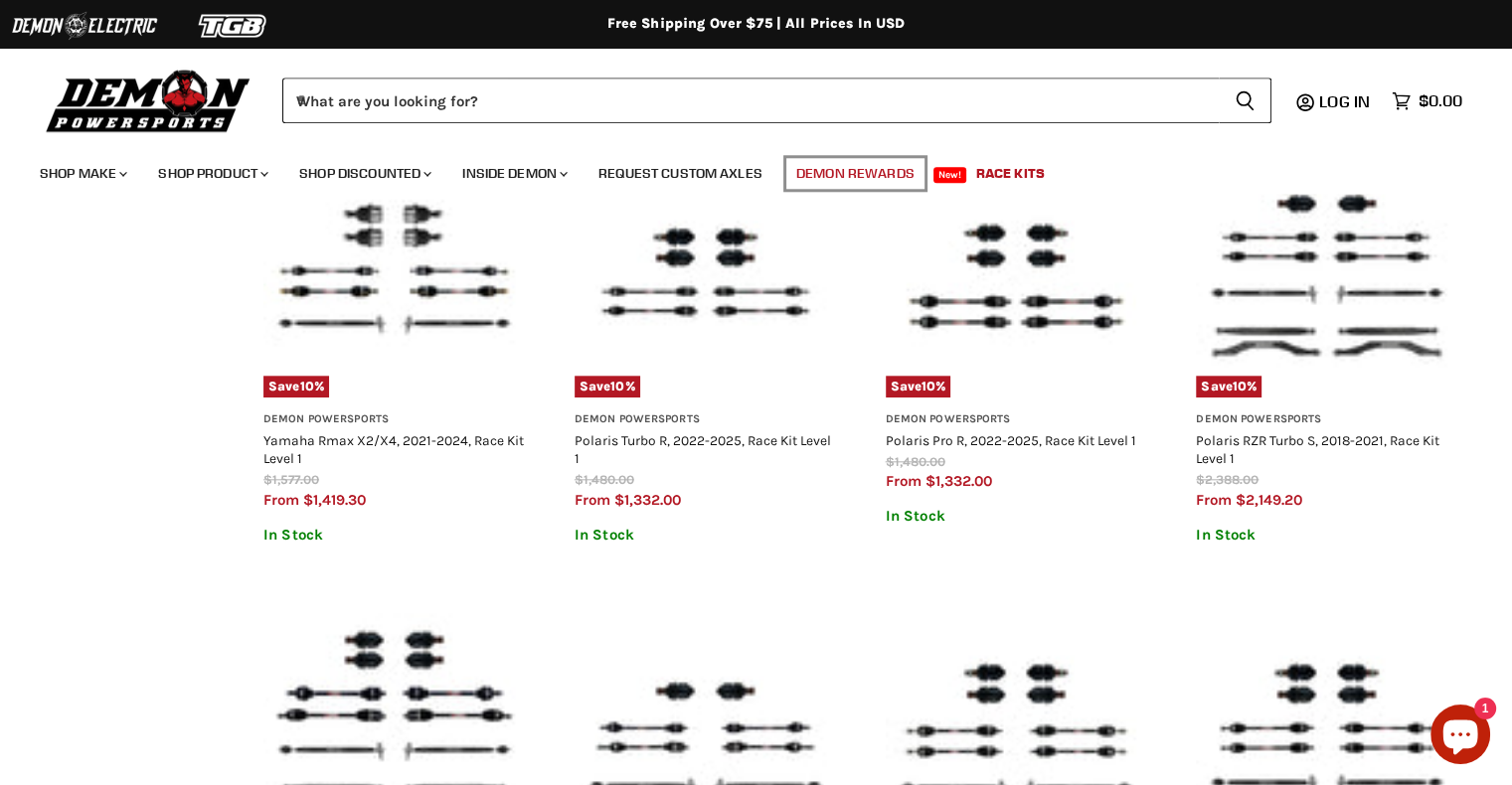 click on "Demon Rewards" at bounding box center (855, 173) 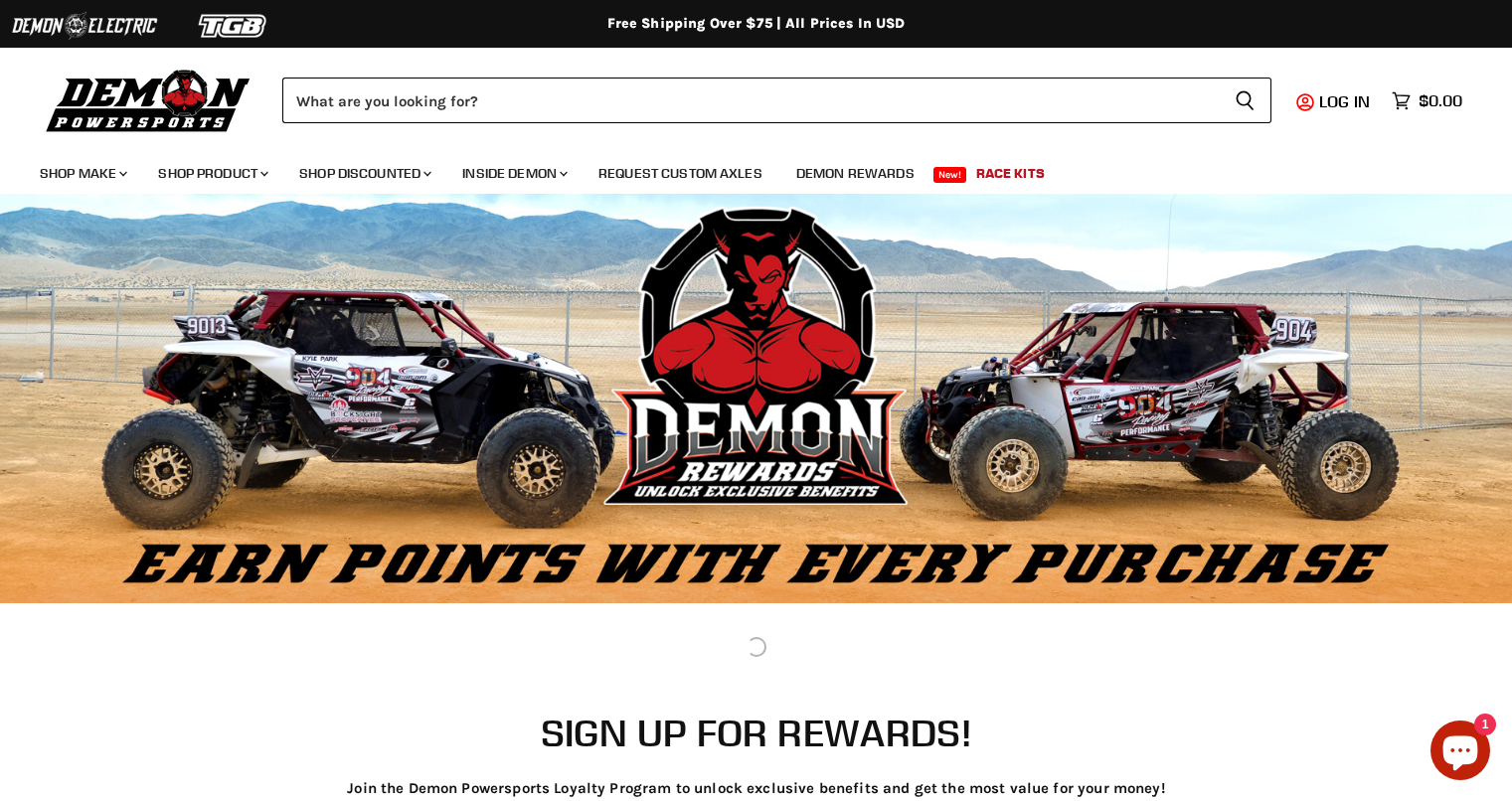 scroll, scrollTop: 0, scrollLeft: 0, axis: both 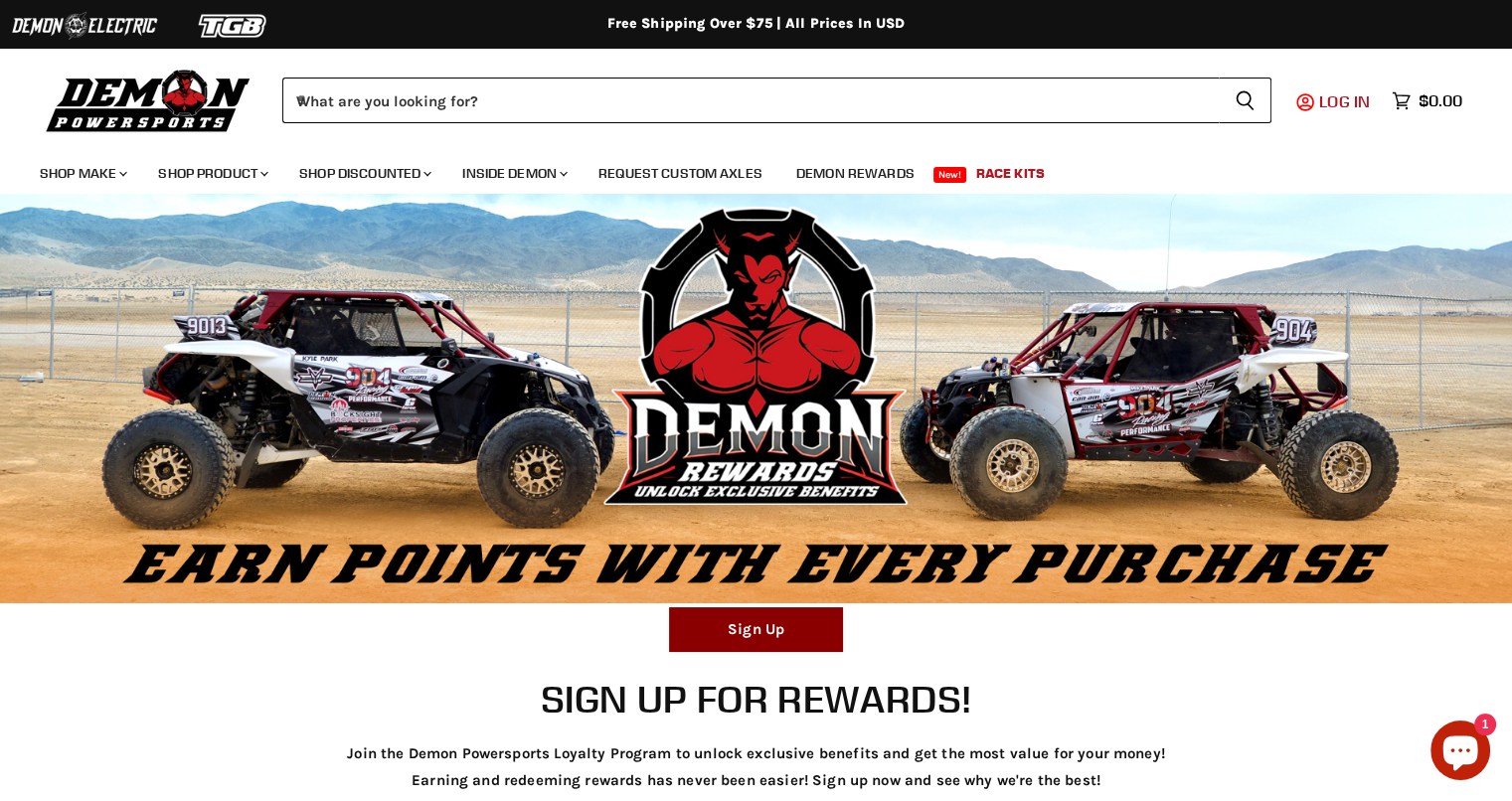 click on "Log in" at bounding box center (1344, 101) 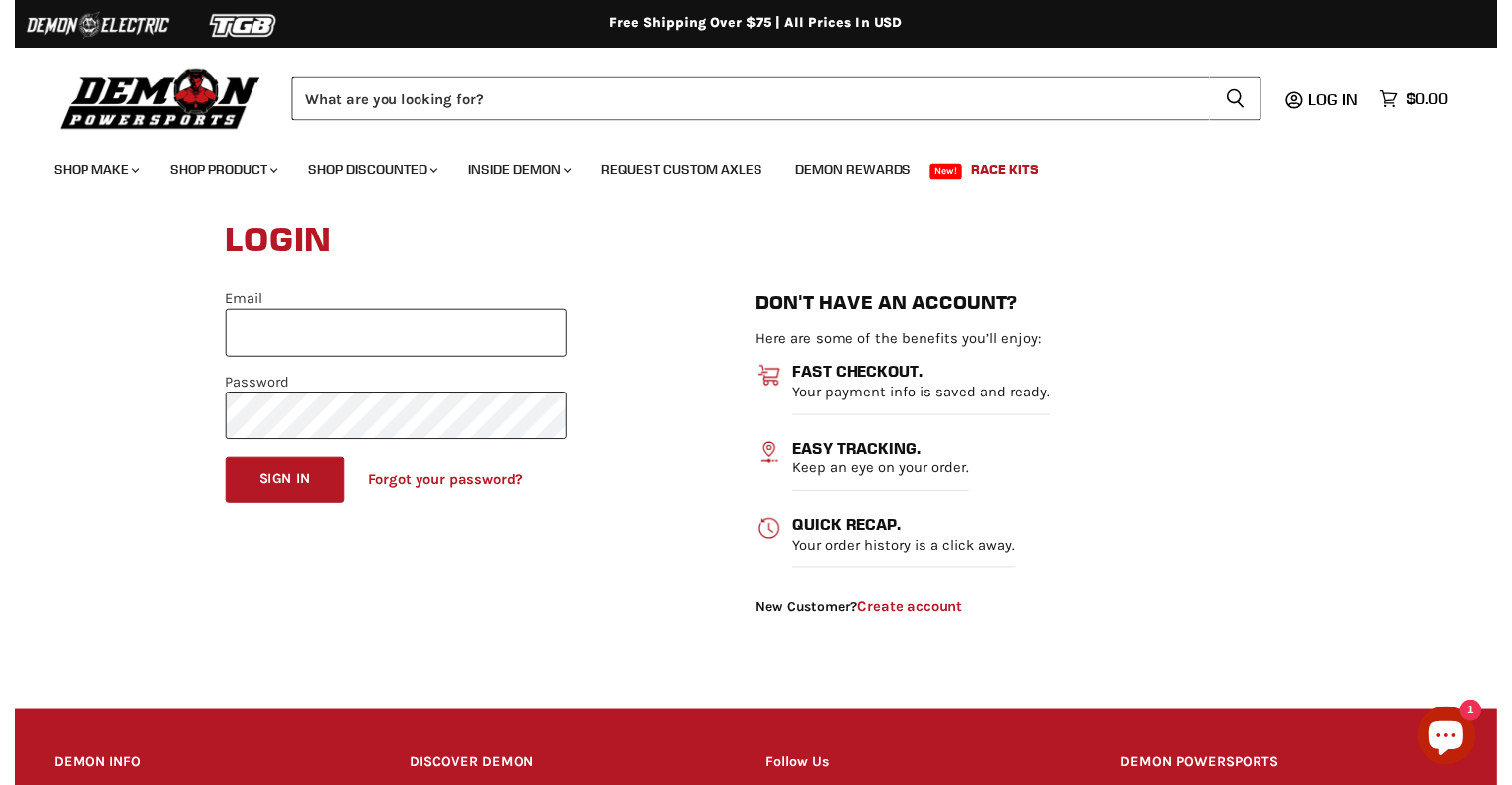 scroll, scrollTop: 0, scrollLeft: 0, axis: both 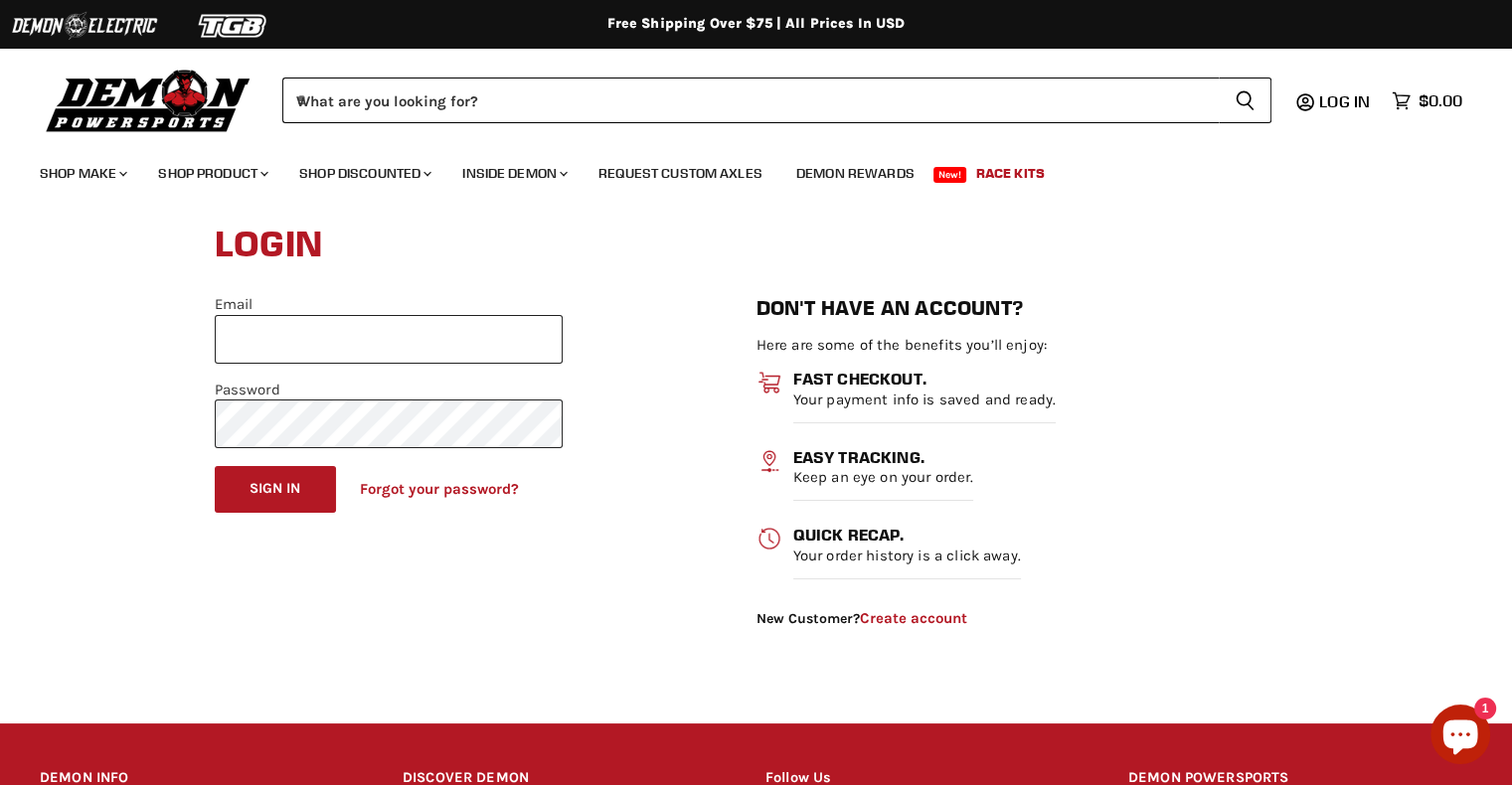 click on "Create account" at bounding box center (914, 618) 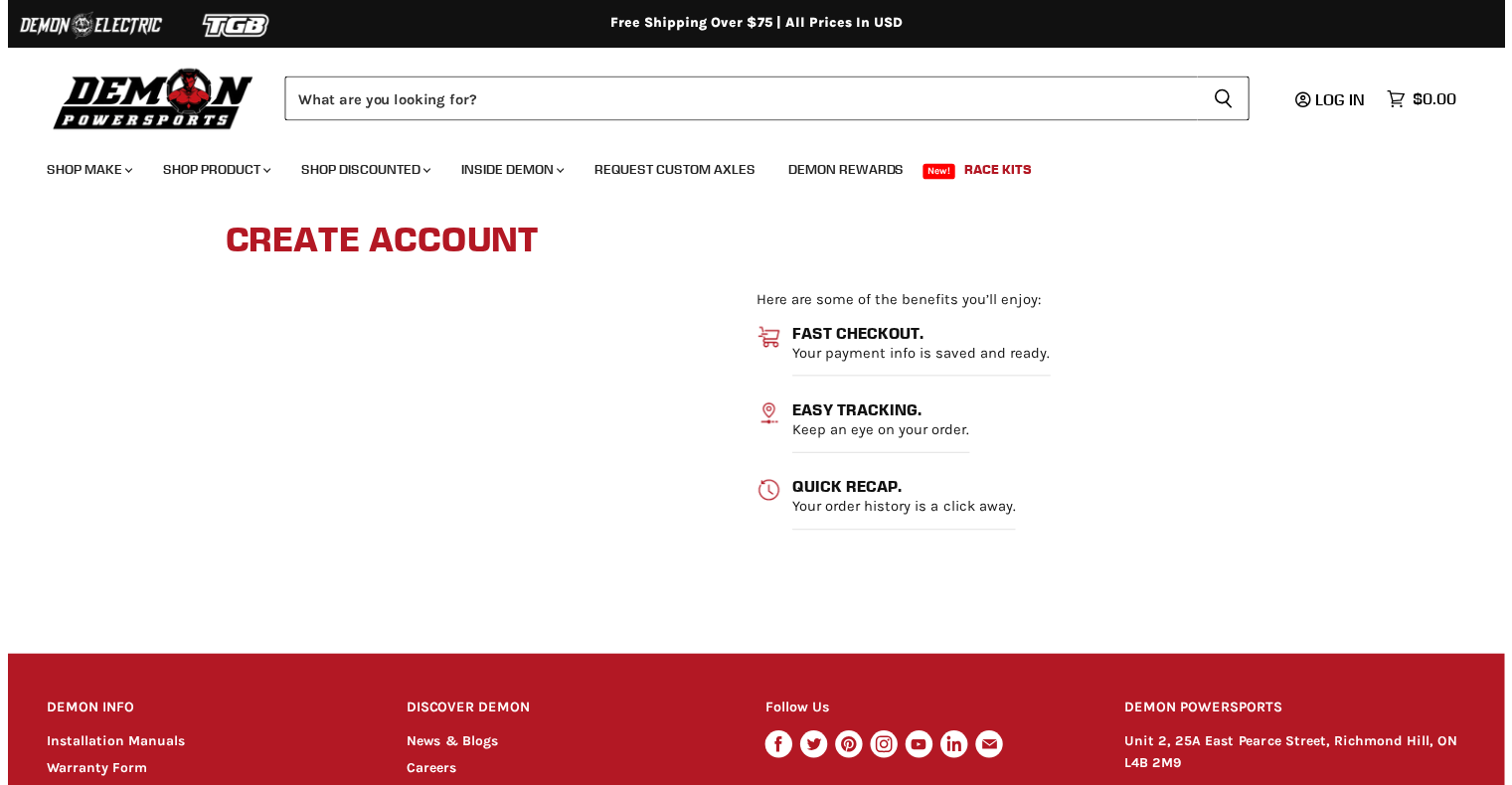 scroll, scrollTop: 0, scrollLeft: 0, axis: both 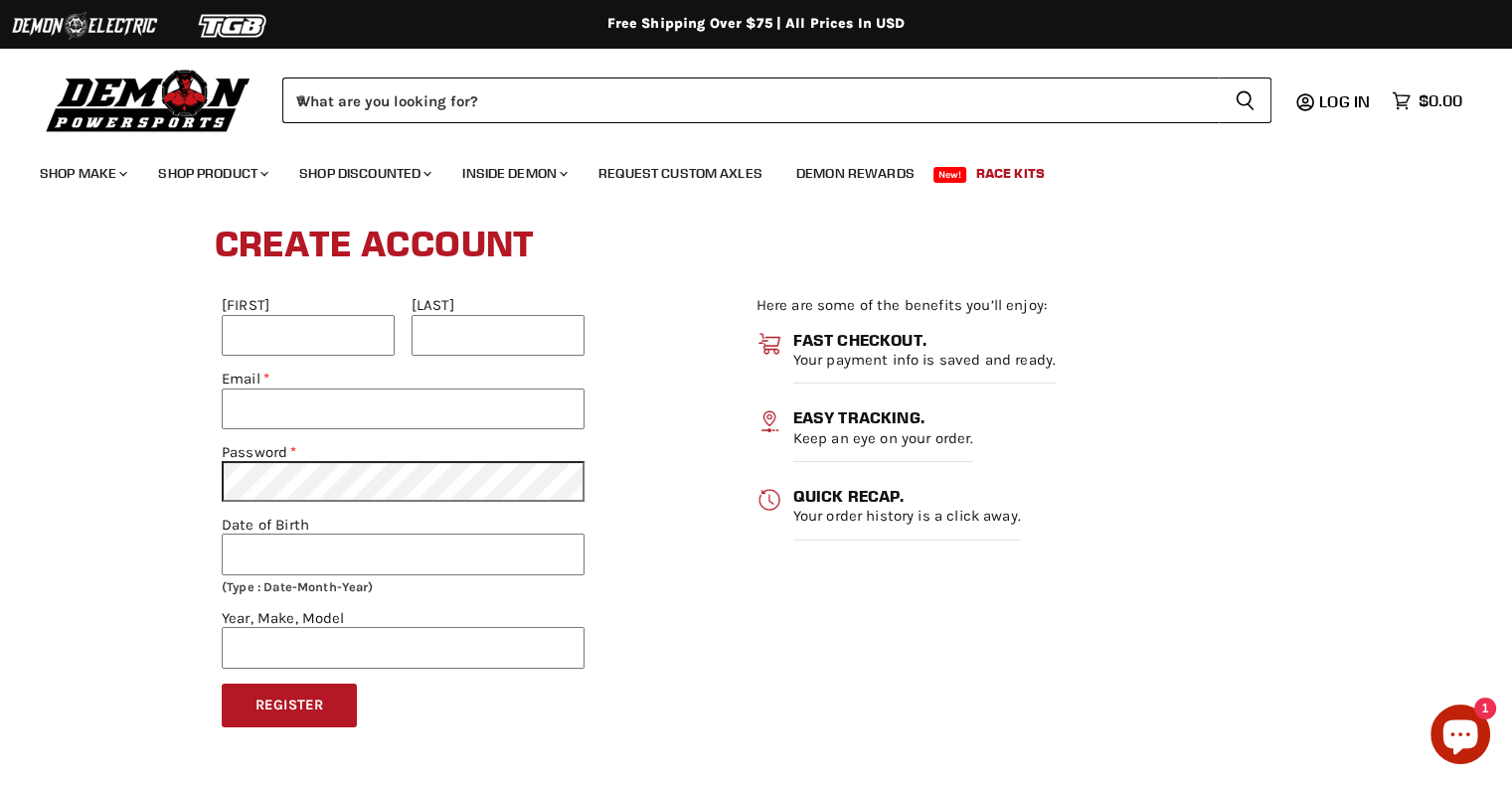 click on "First Name" at bounding box center [308, 336] 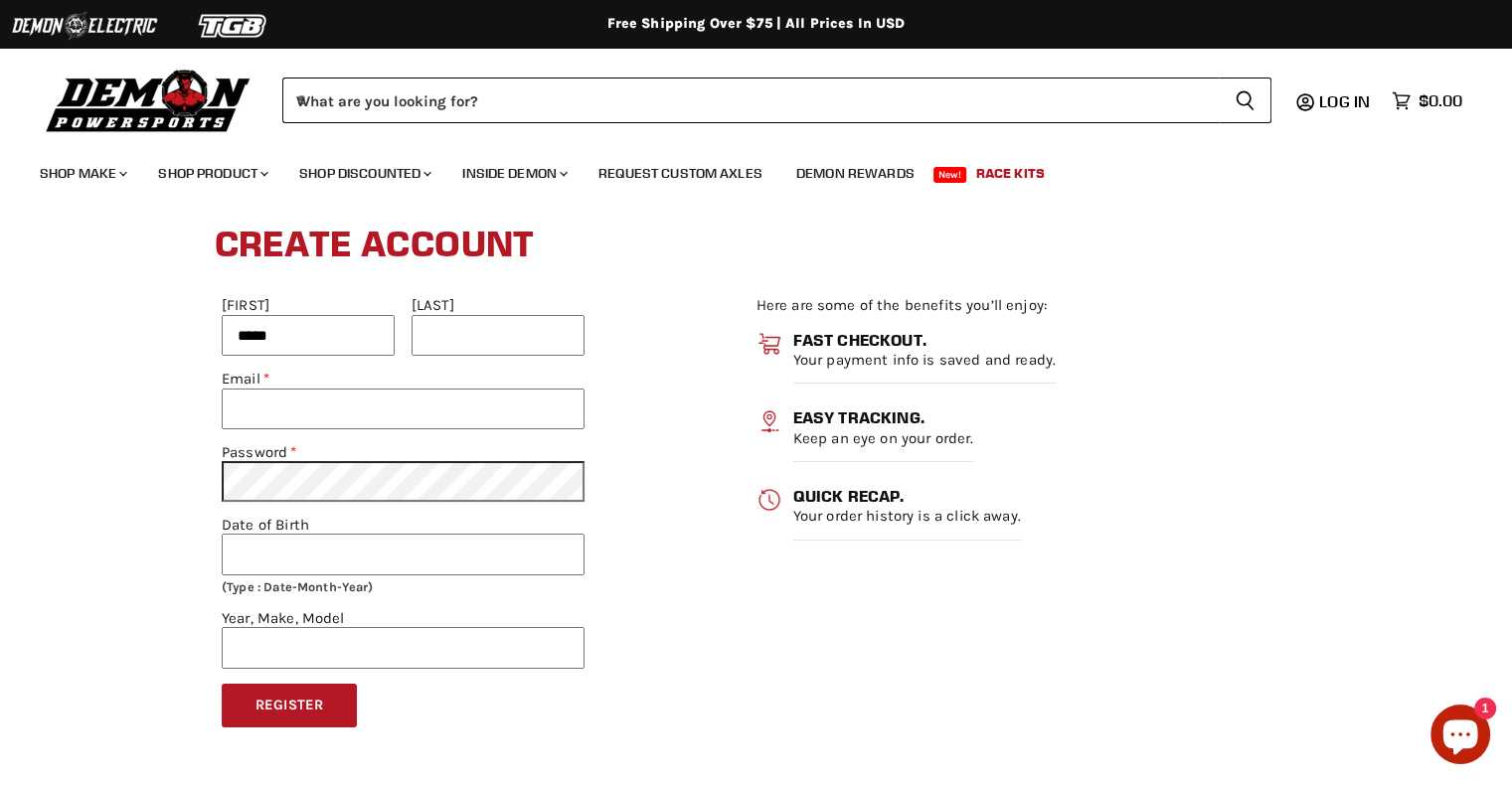 type on "******" 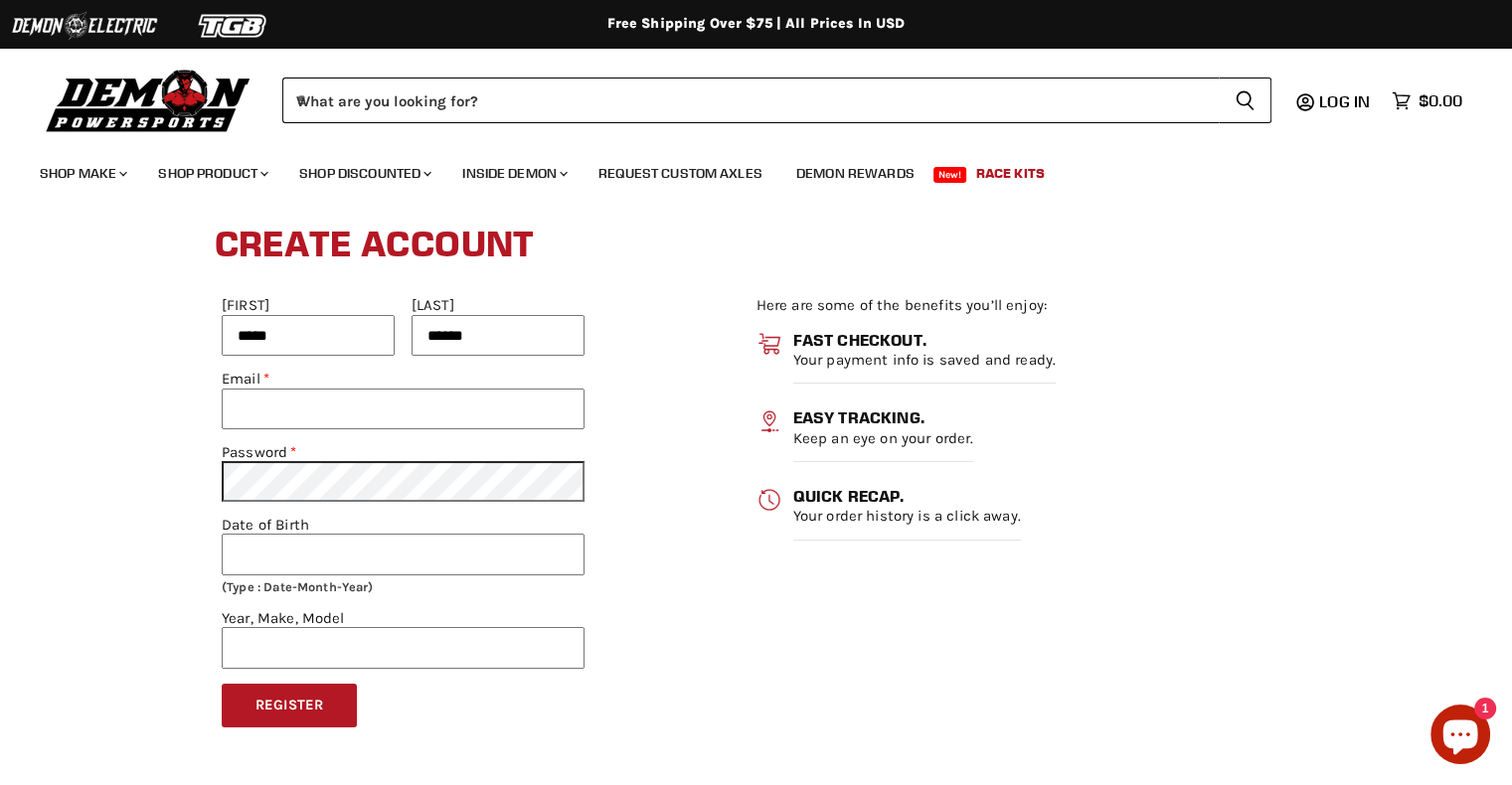 type on "**********" 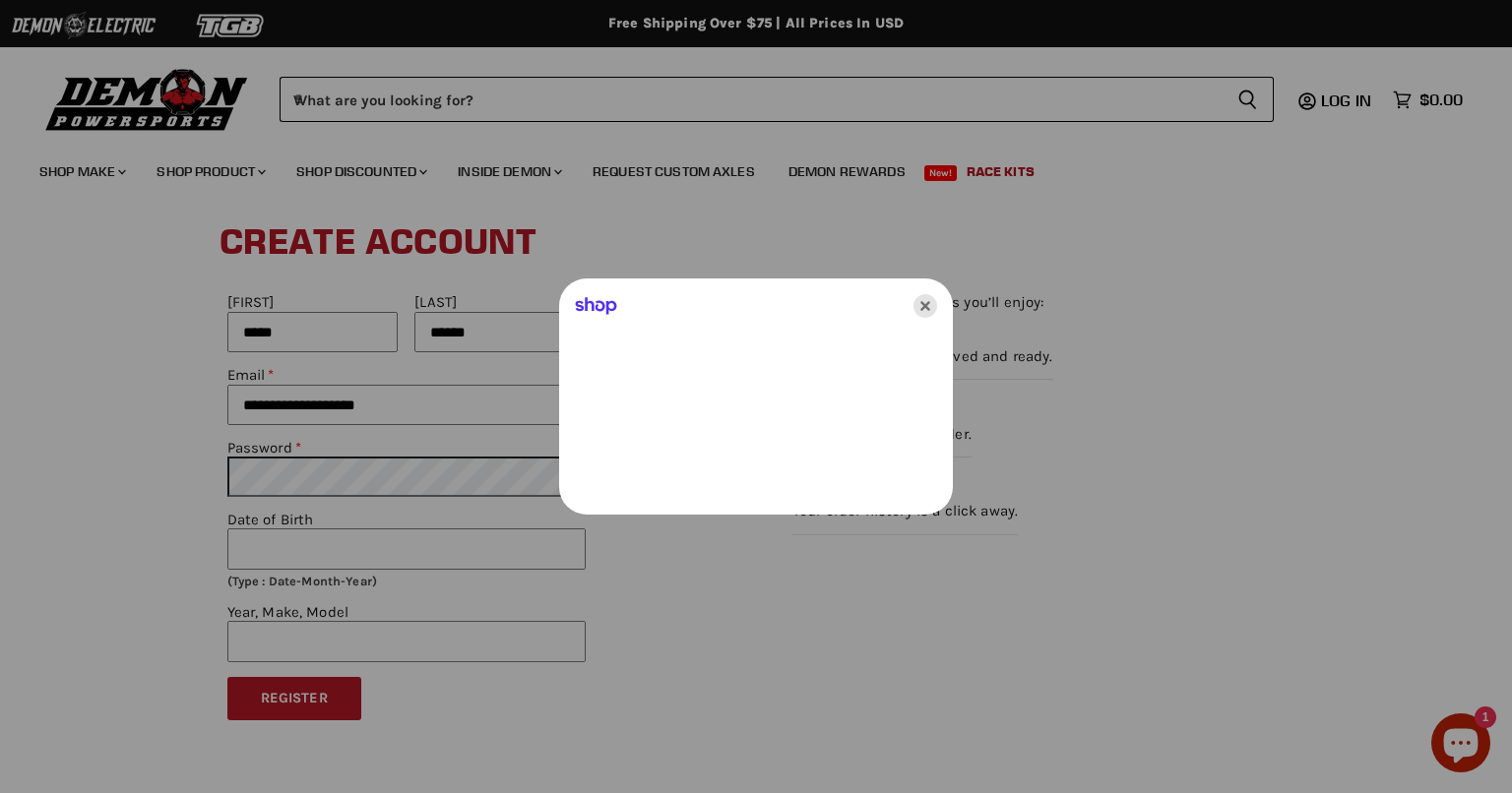 click 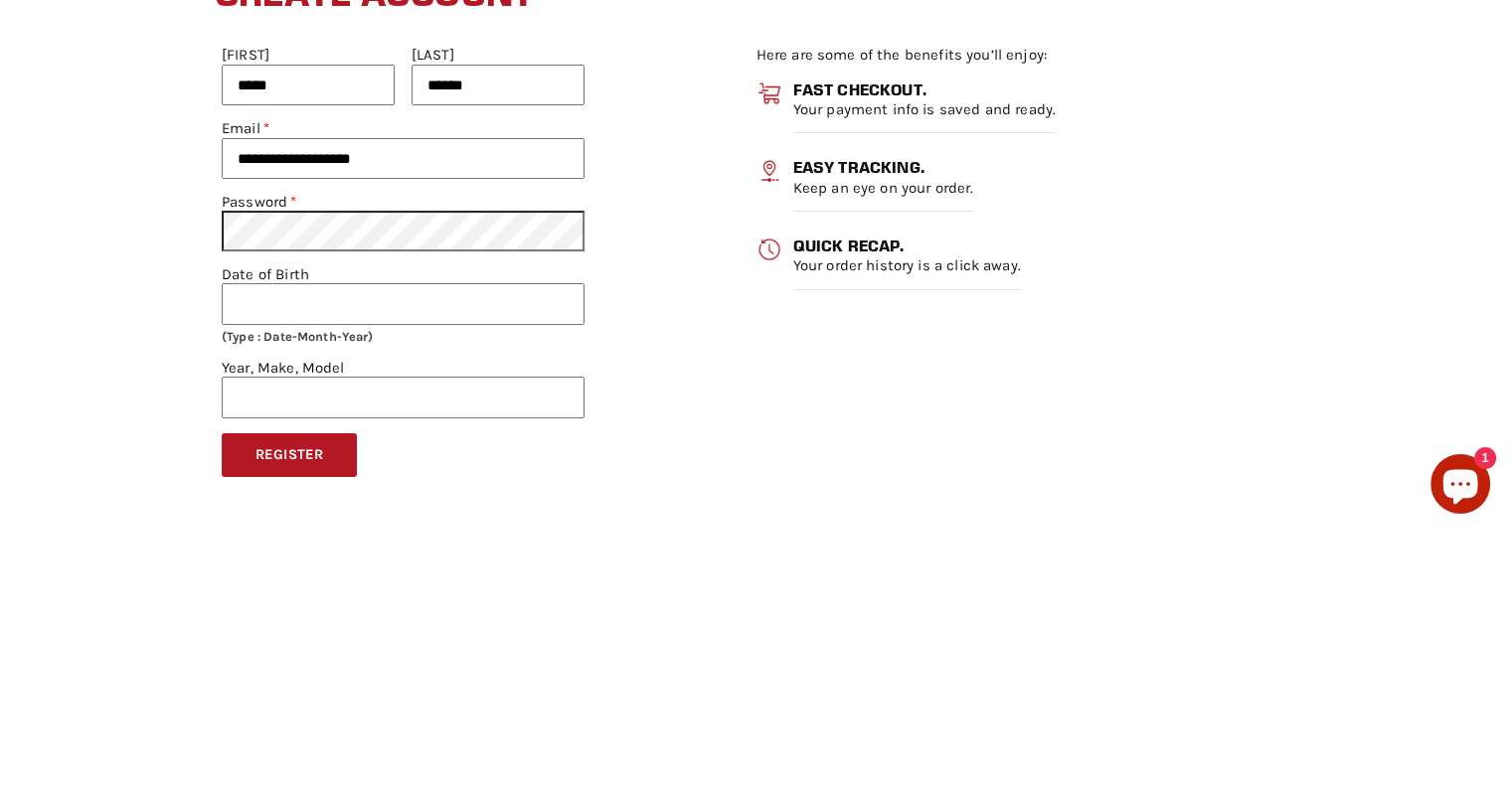 click on "Date of Birth" at bounding box center [403, 554] 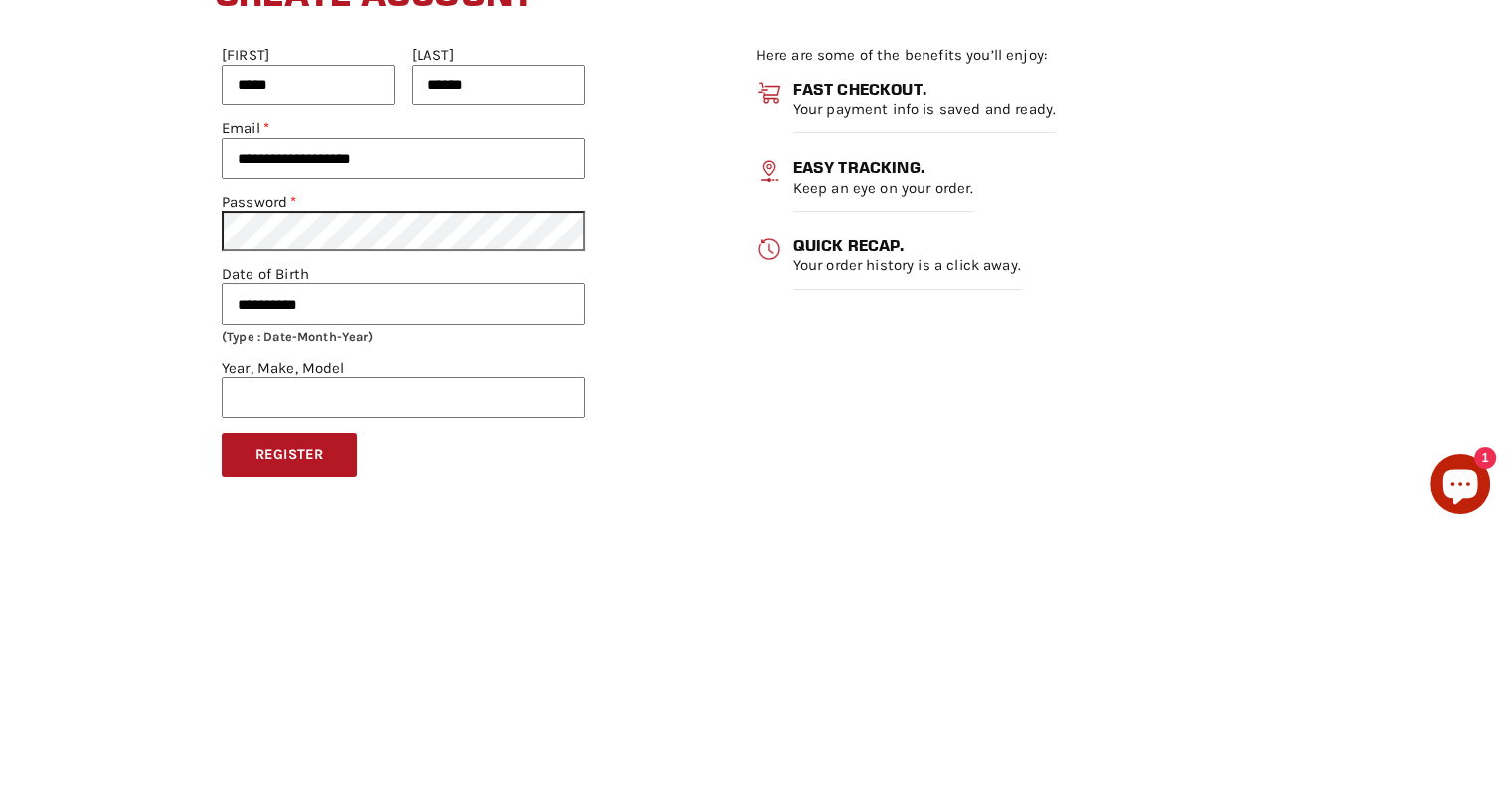 type on "**********" 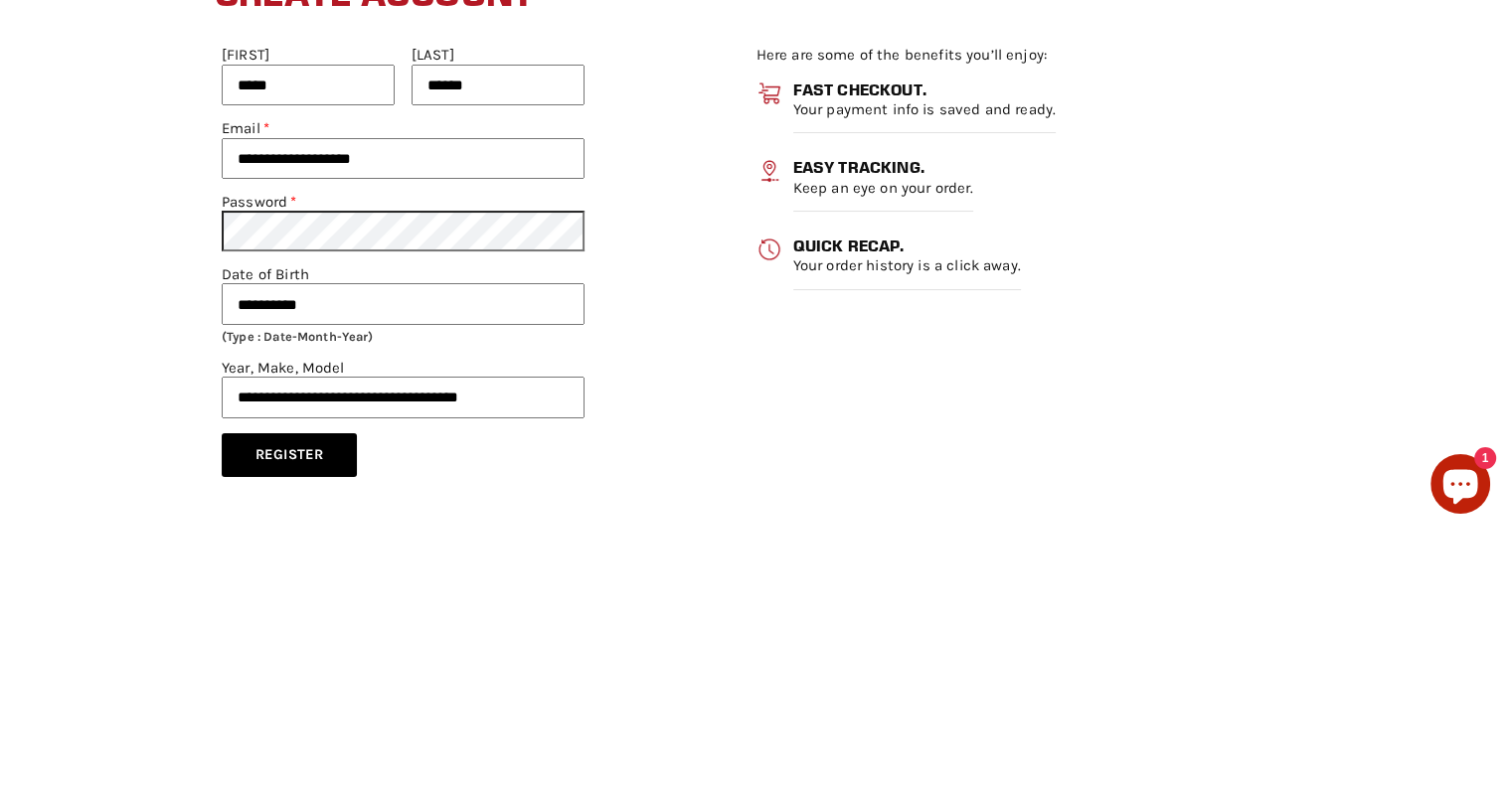 type on "**********" 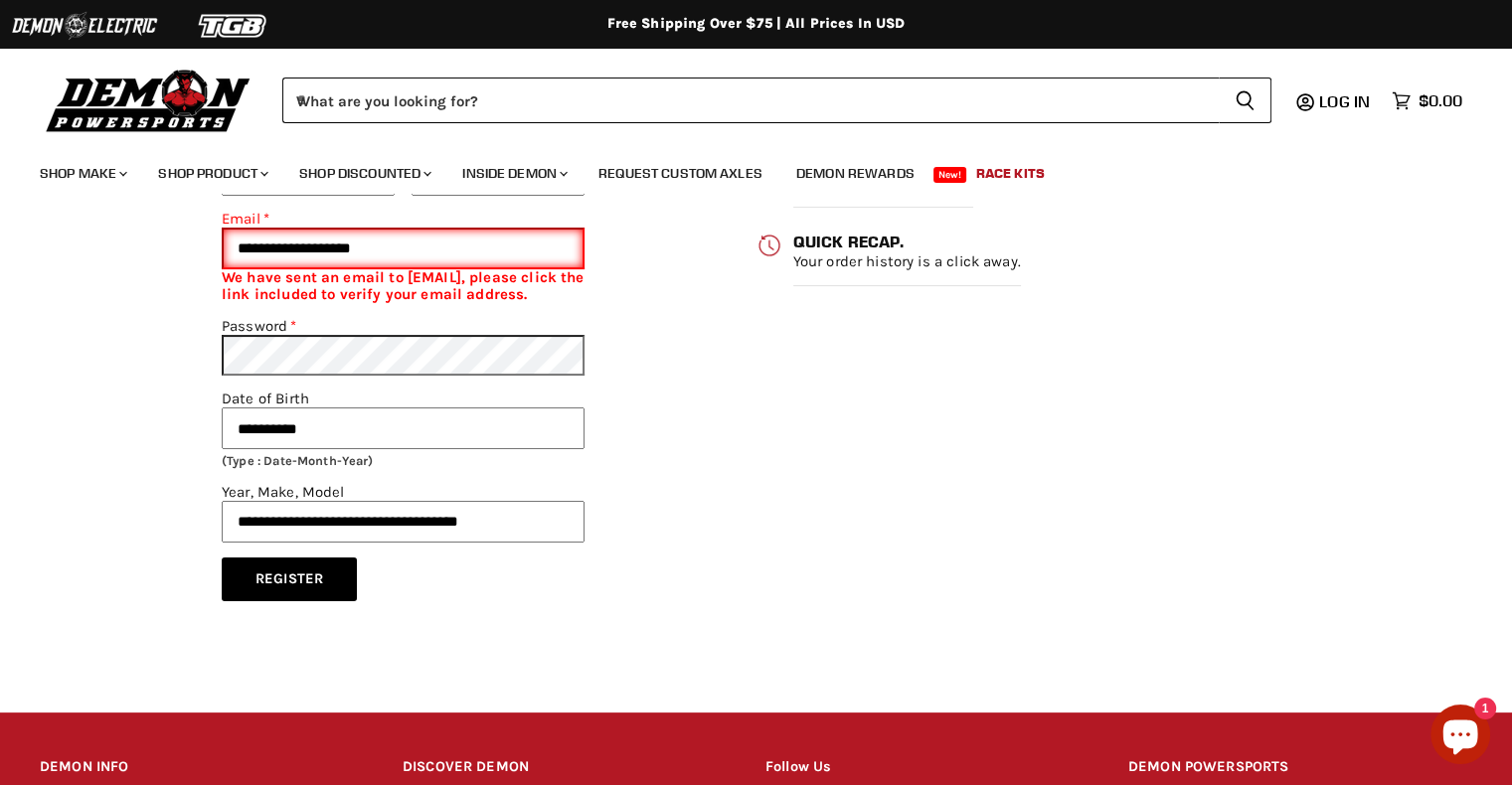 scroll, scrollTop: 254, scrollLeft: 0, axis: vertical 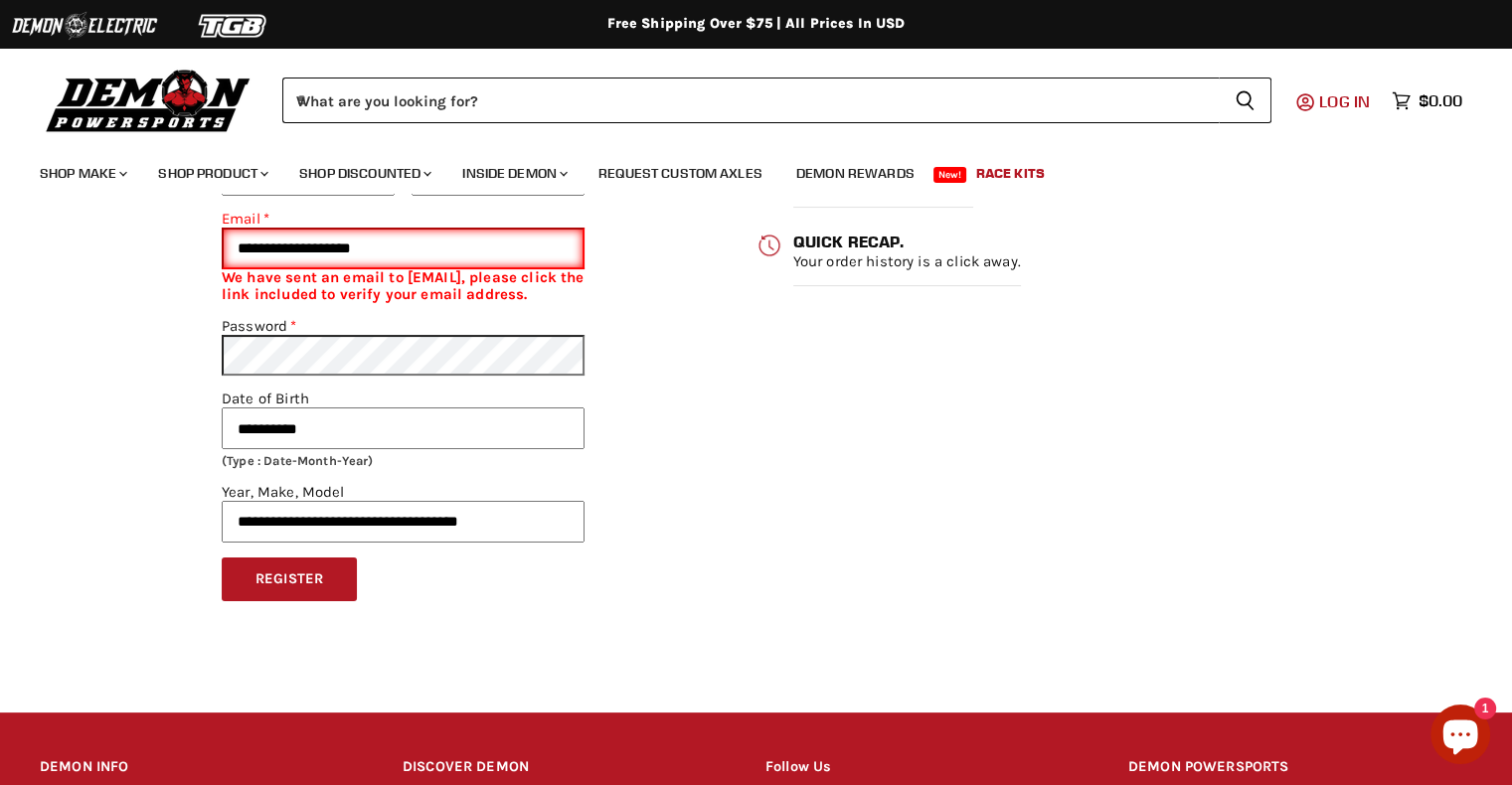 click on "Log in" at bounding box center (1344, 101) 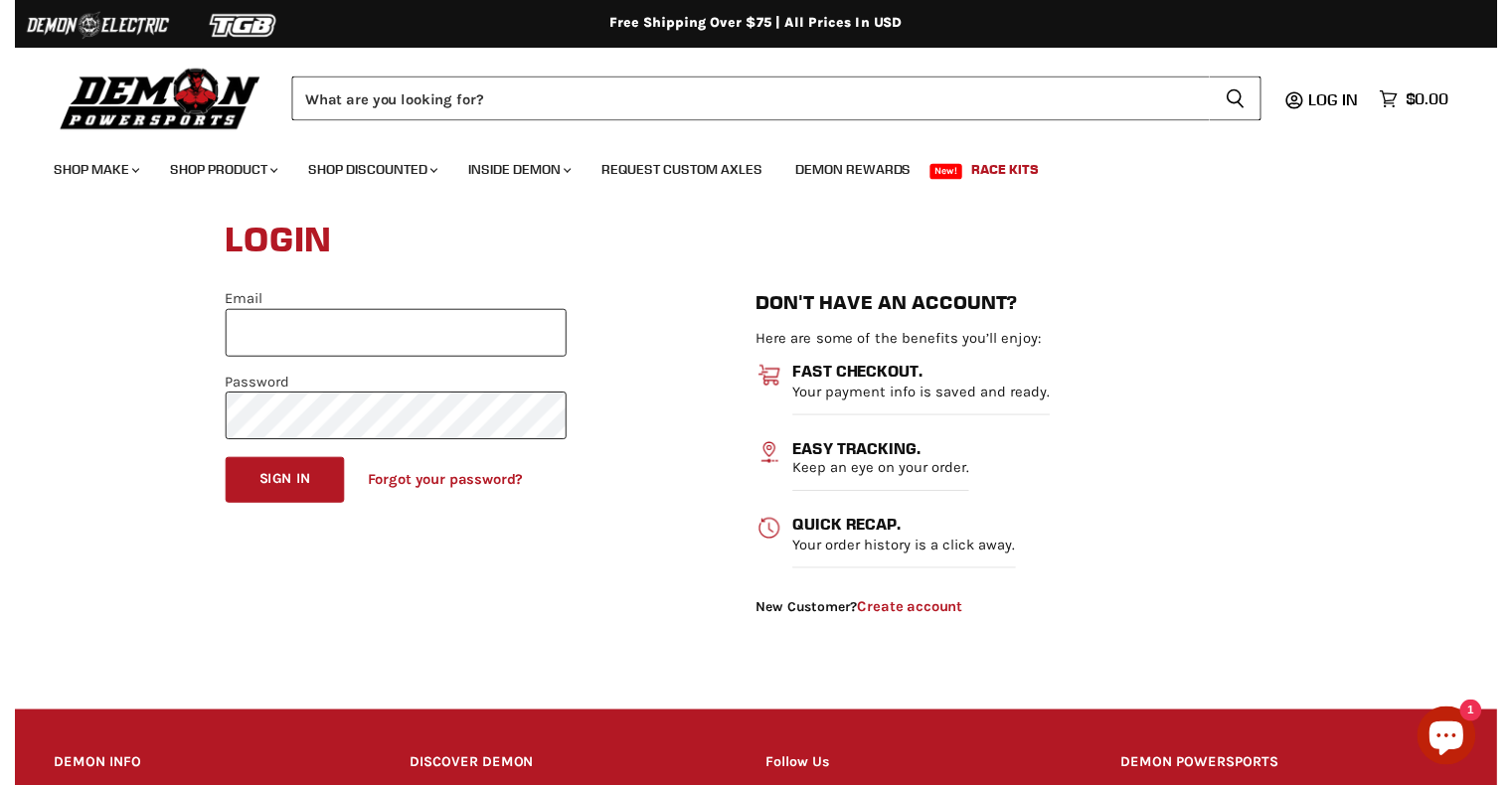 scroll, scrollTop: 0, scrollLeft: 0, axis: both 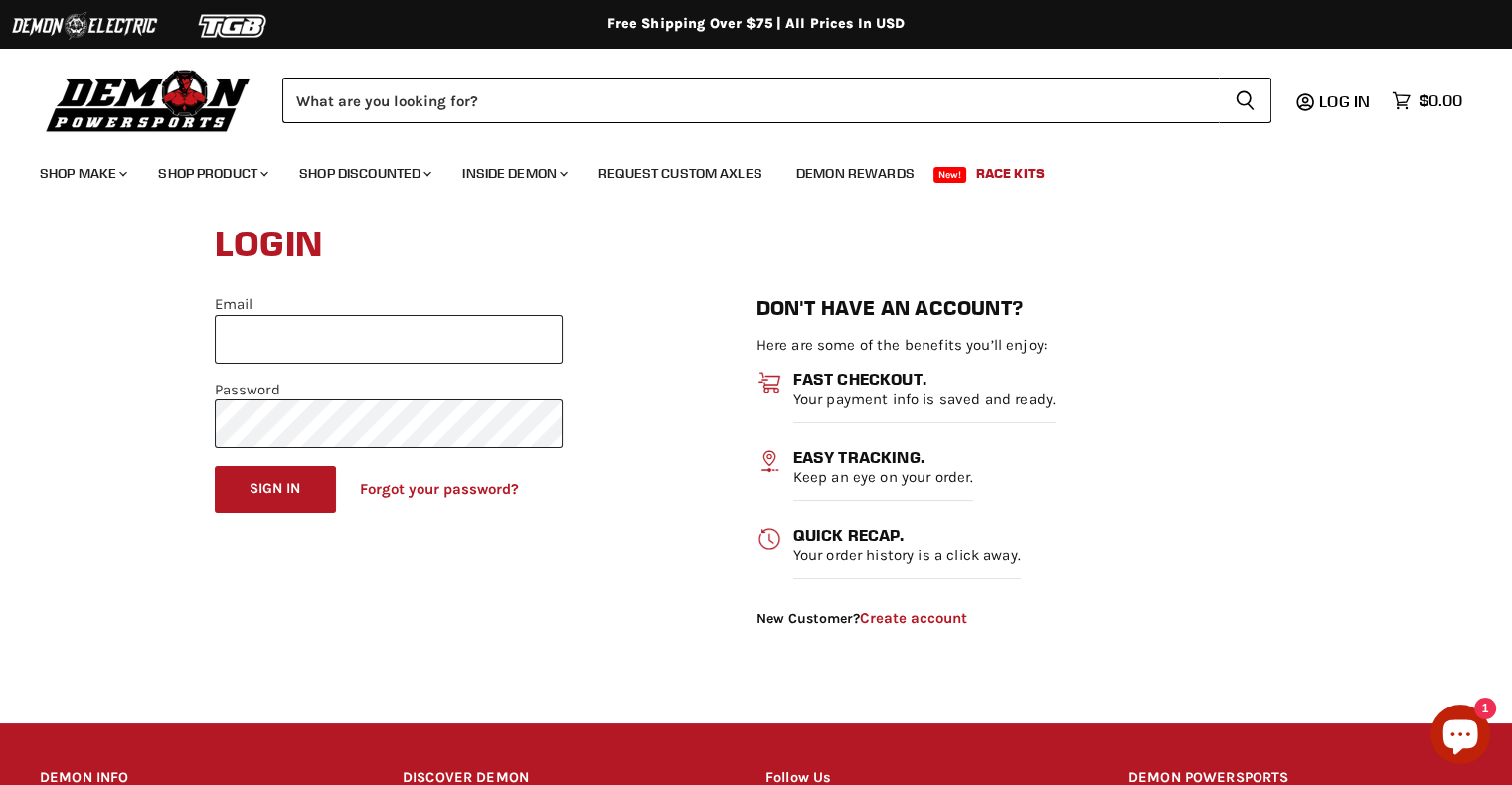 click on "Email" at bounding box center (389, 339) 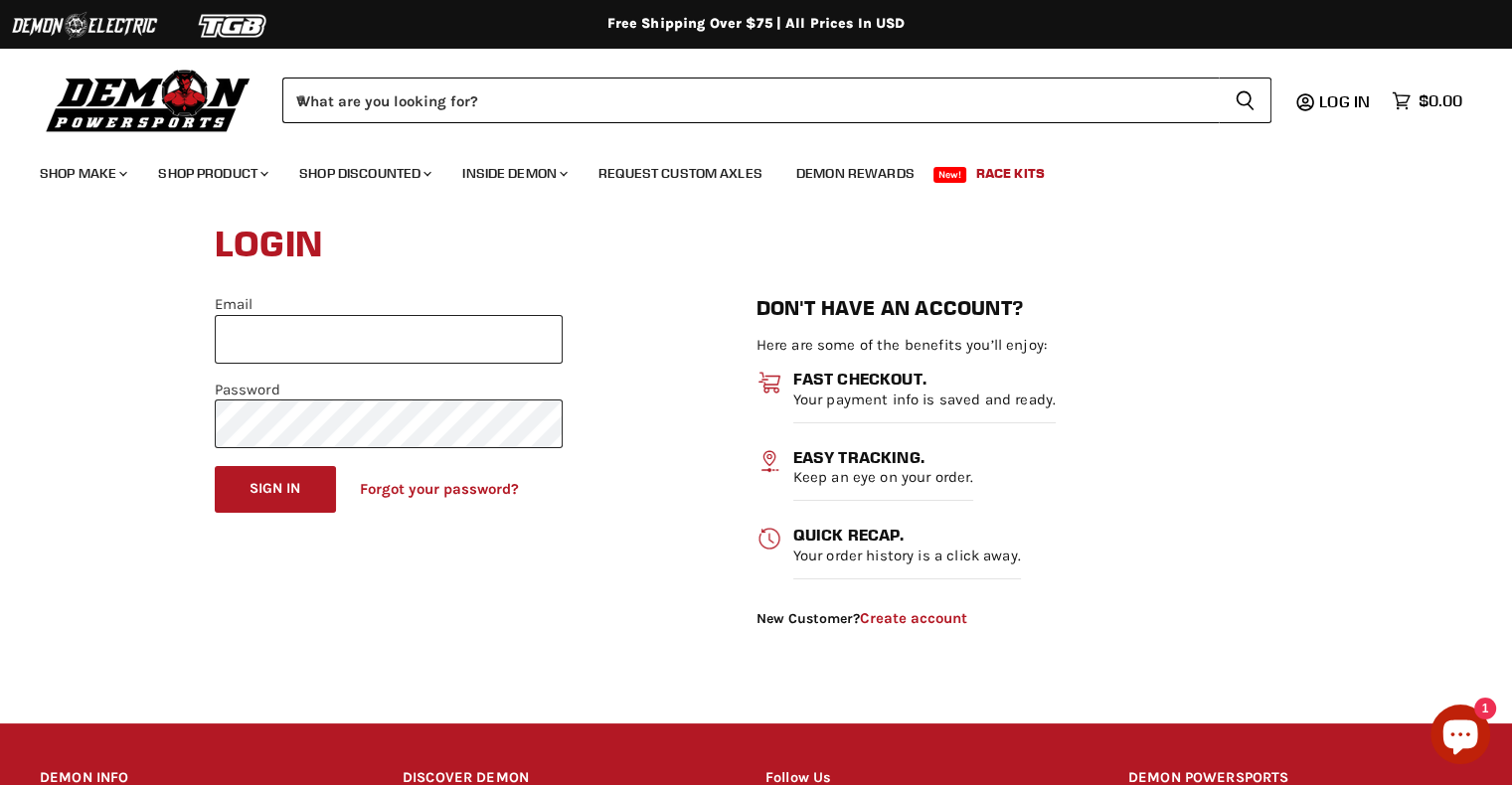 scroll, scrollTop: 0, scrollLeft: 0, axis: both 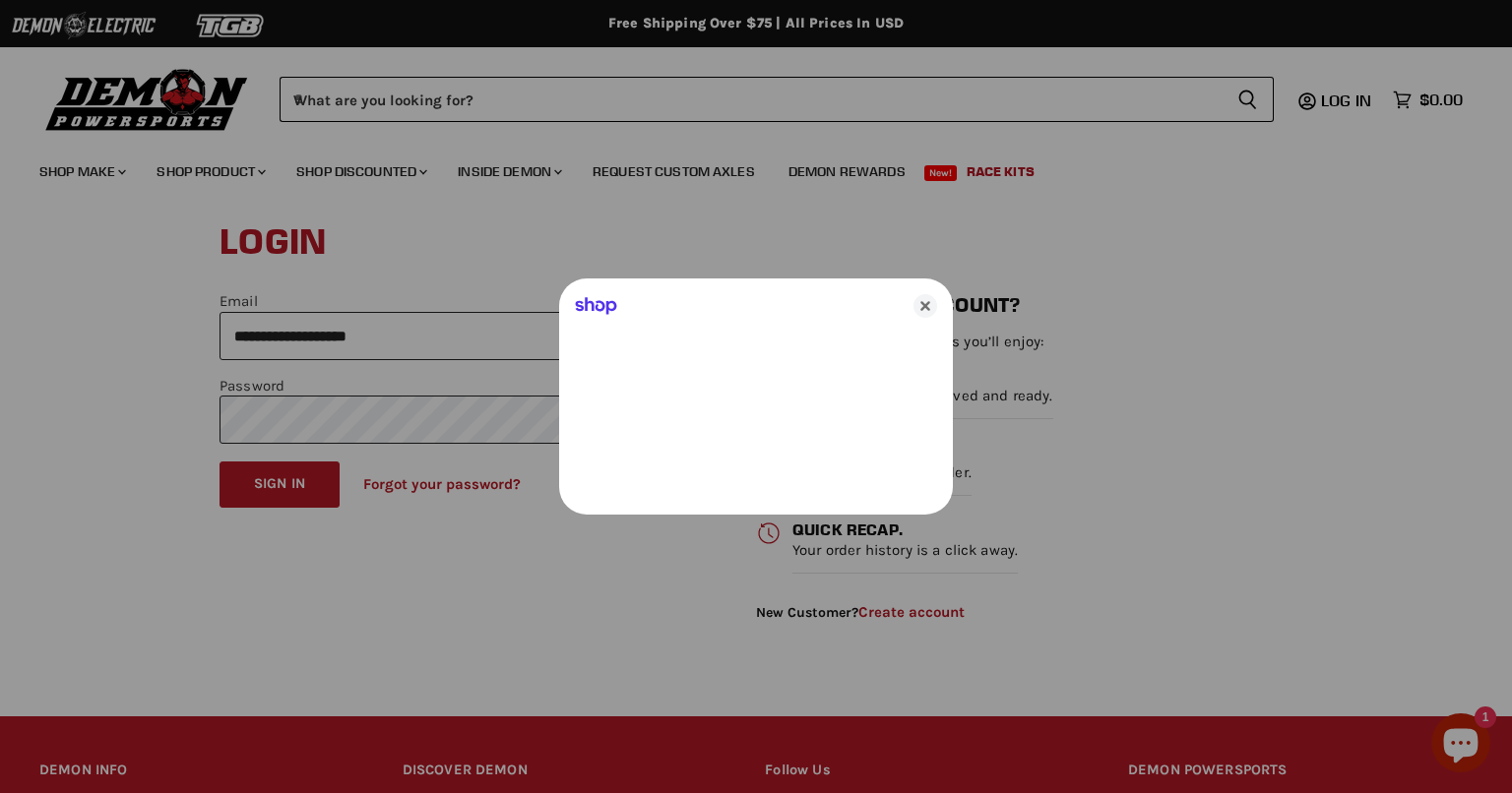 click at bounding box center (756, 396) 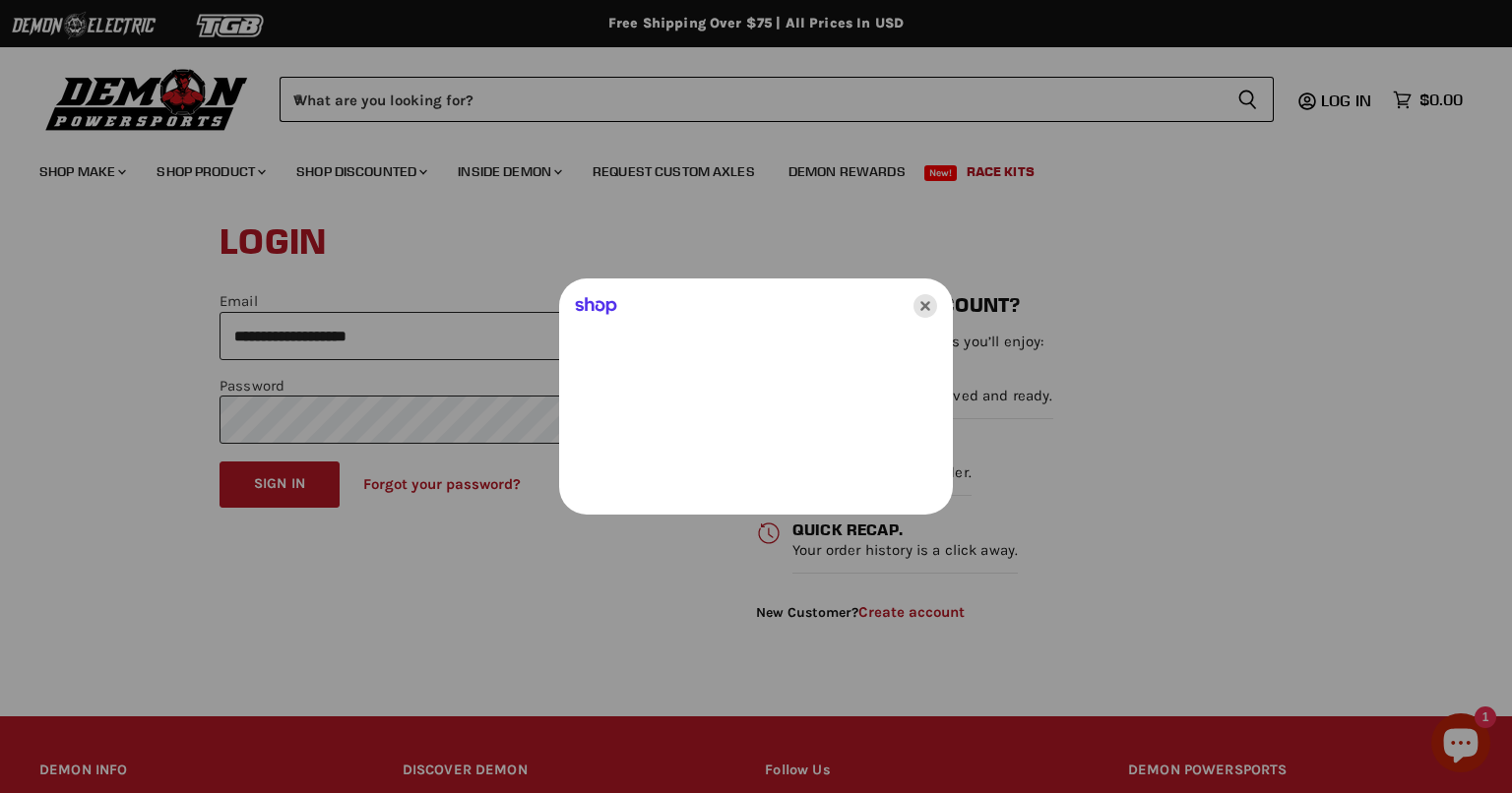 click 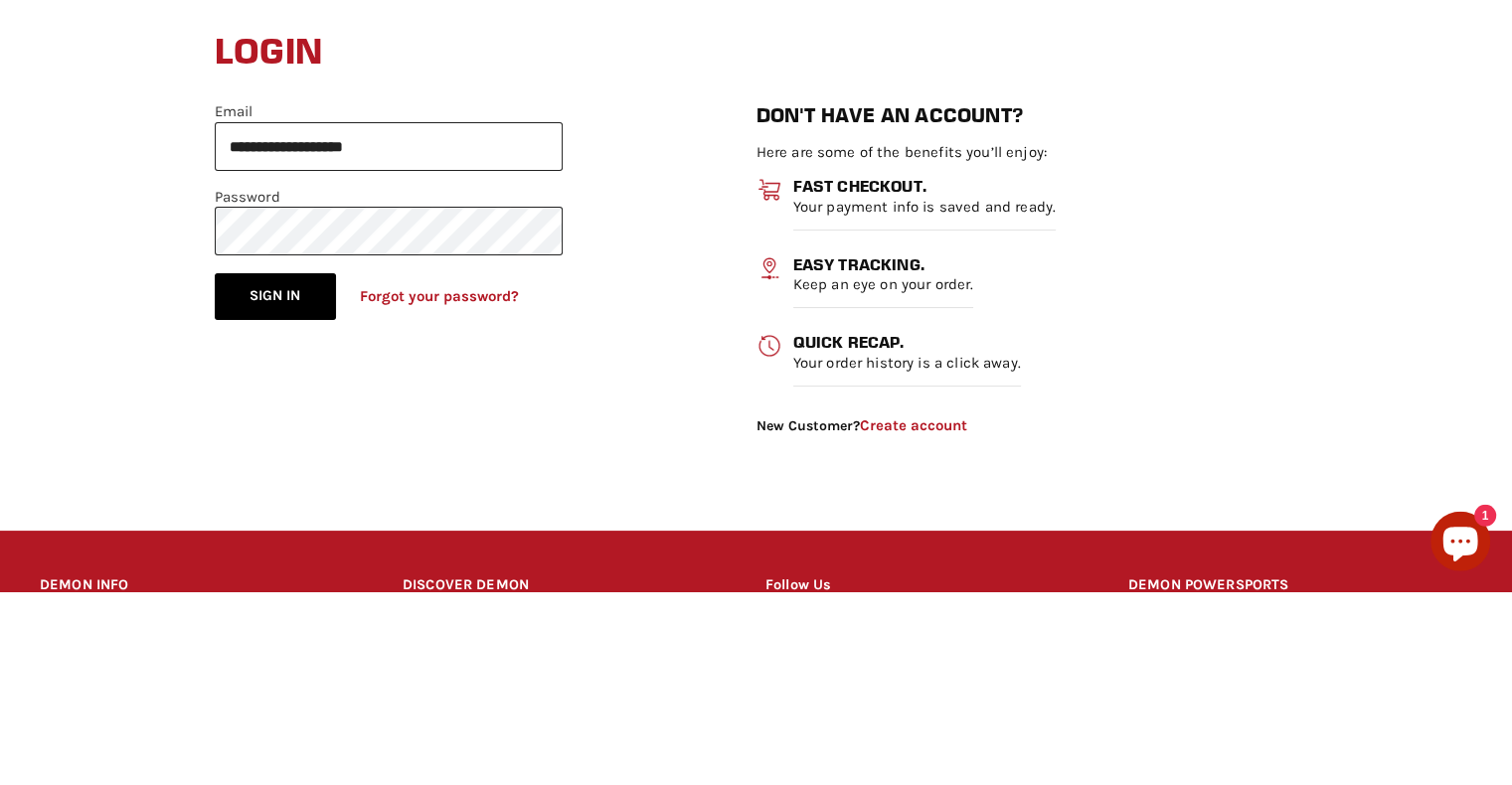 click on "Sign in" at bounding box center (275, 489) 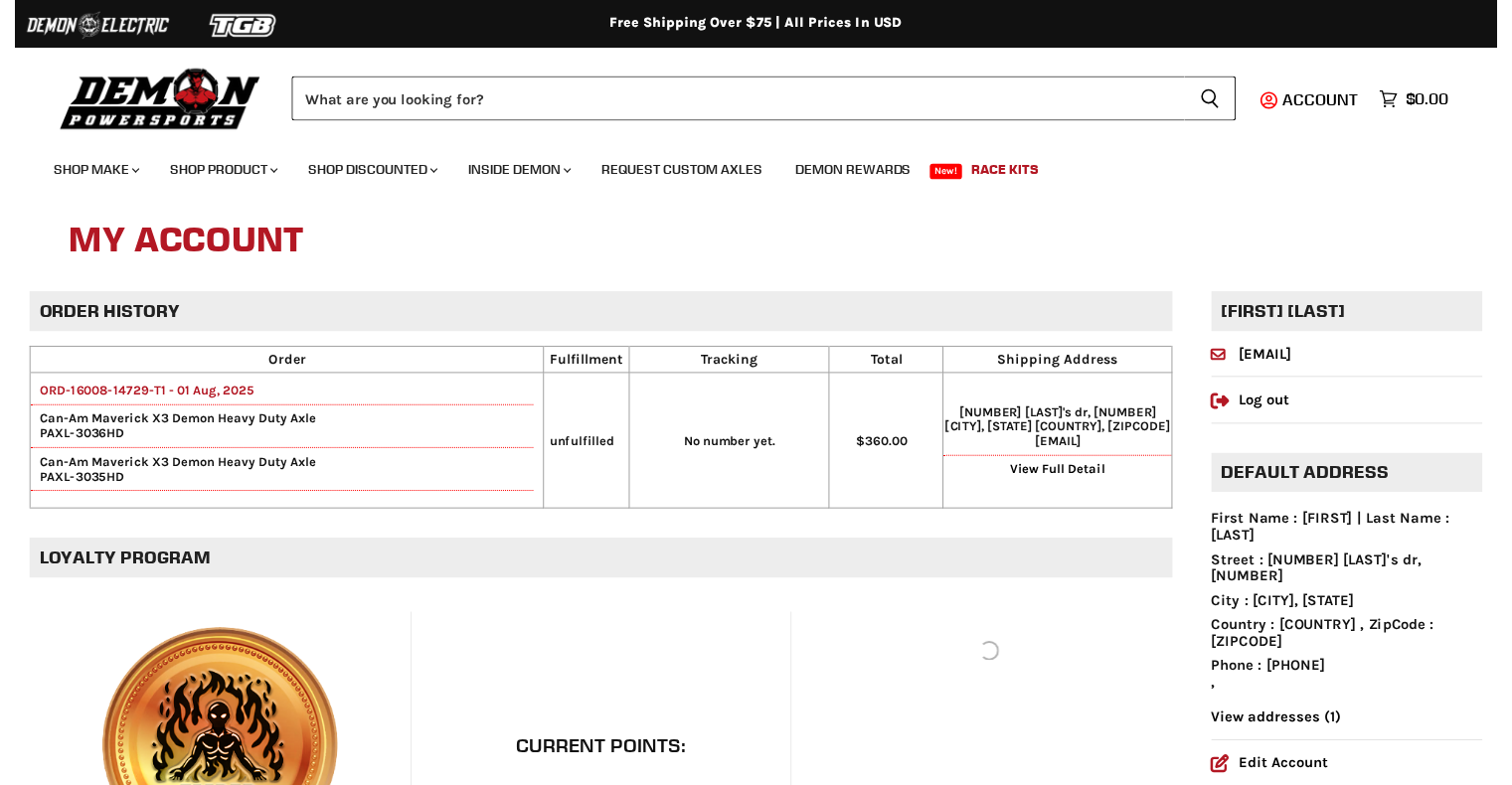 scroll, scrollTop: 0, scrollLeft: 0, axis: both 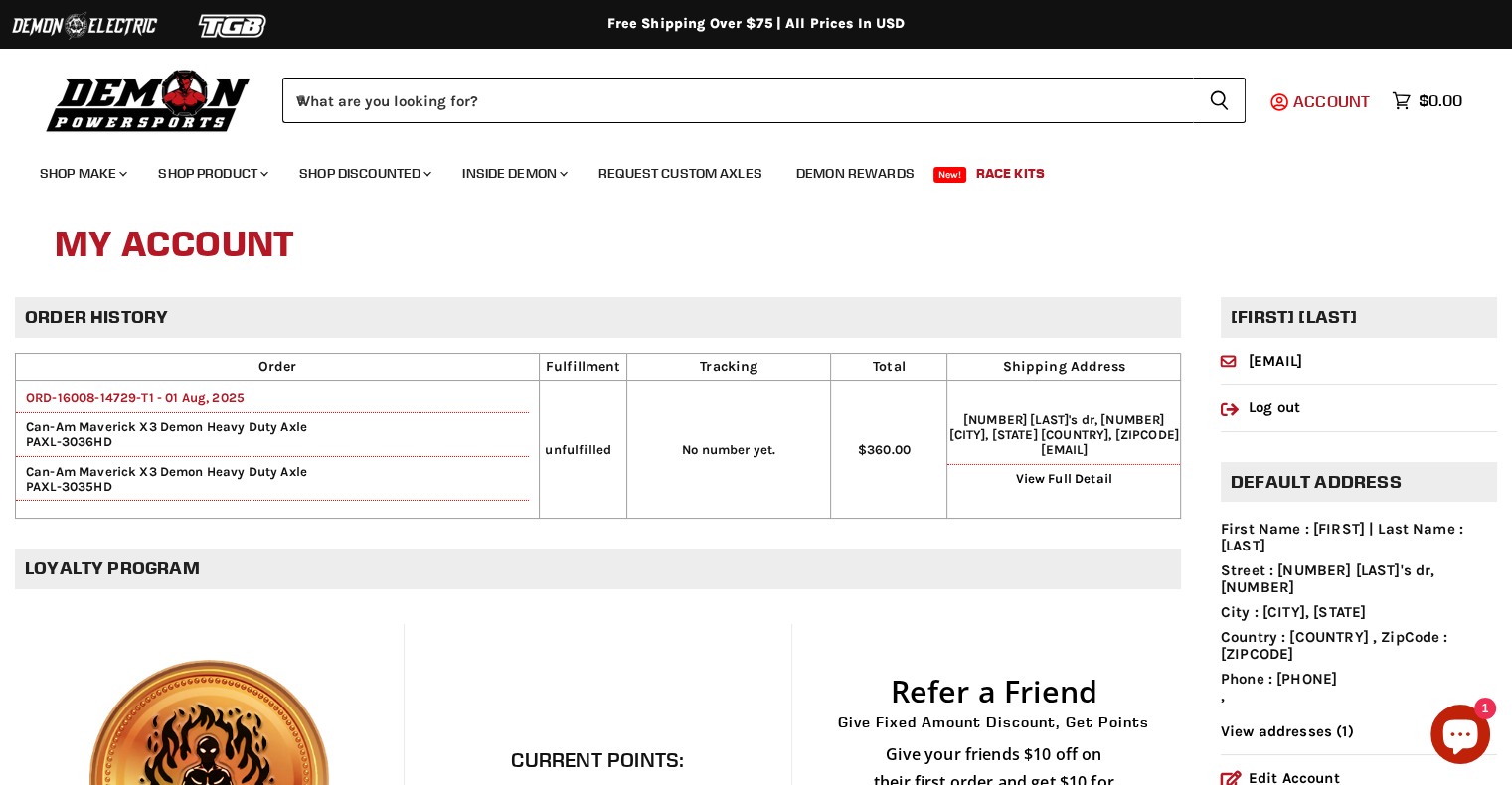 click on "Account" at bounding box center [1331, 101] 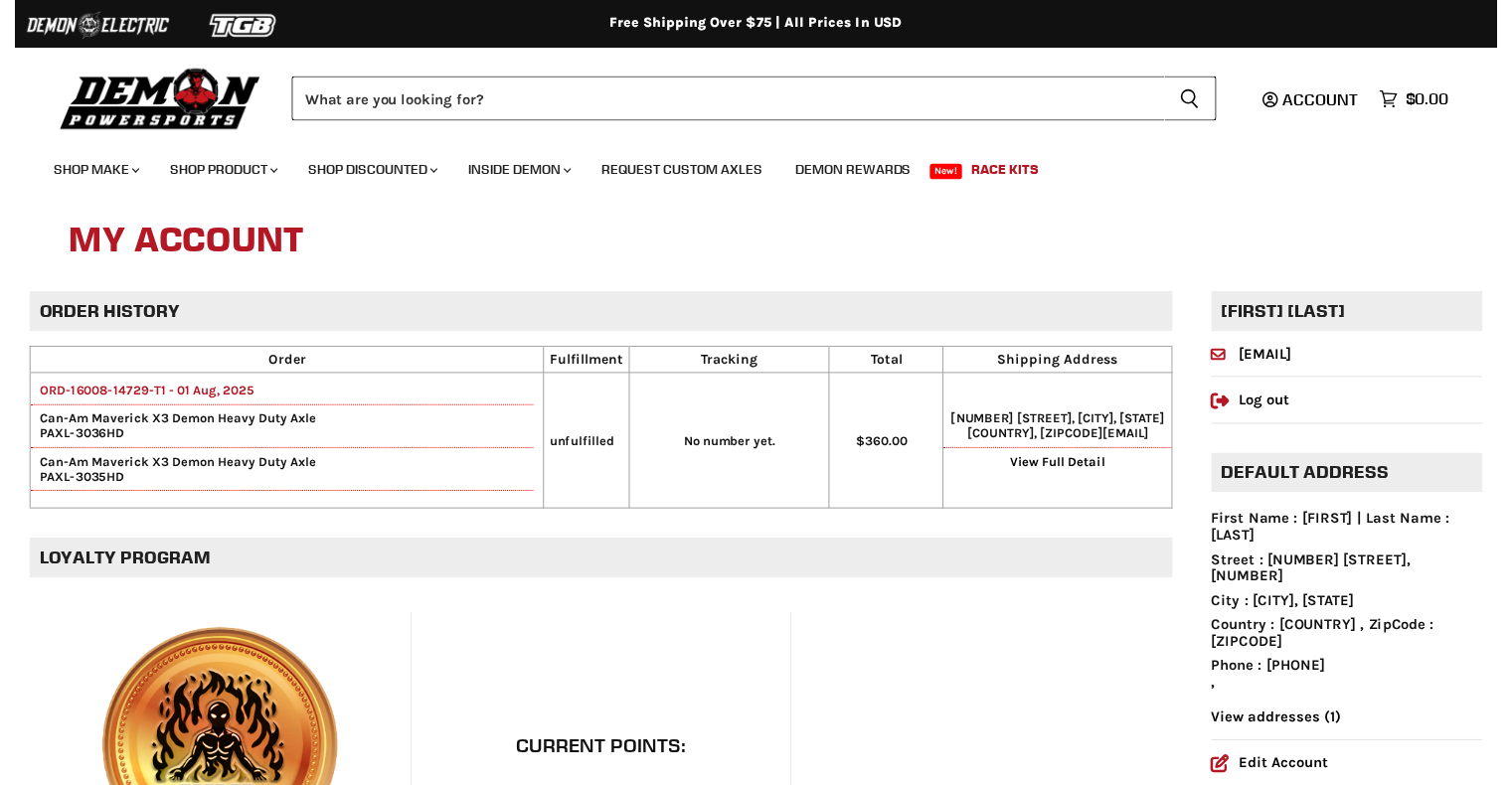 scroll, scrollTop: 0, scrollLeft: 0, axis: both 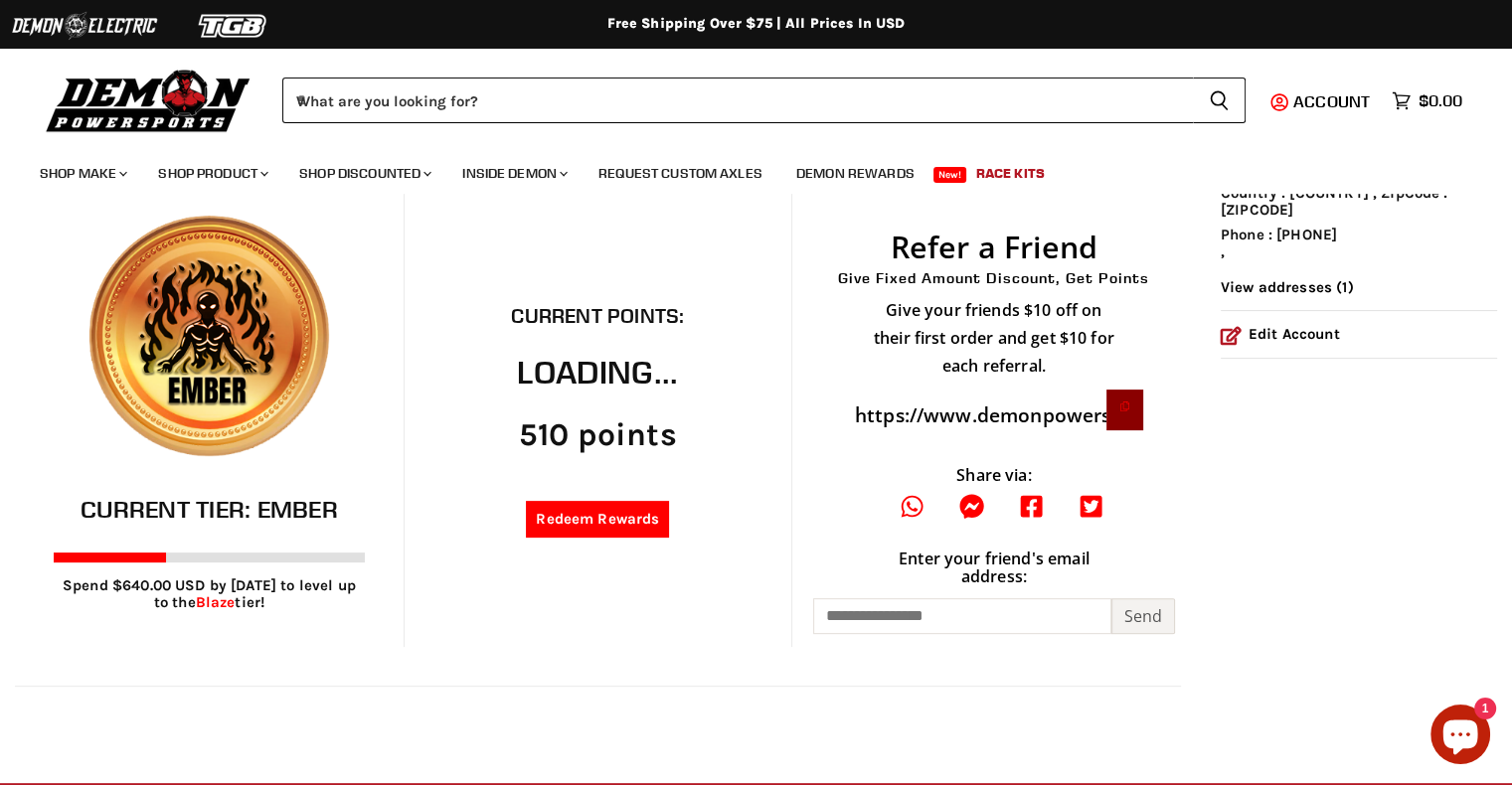 click at bounding box center [210, 336] 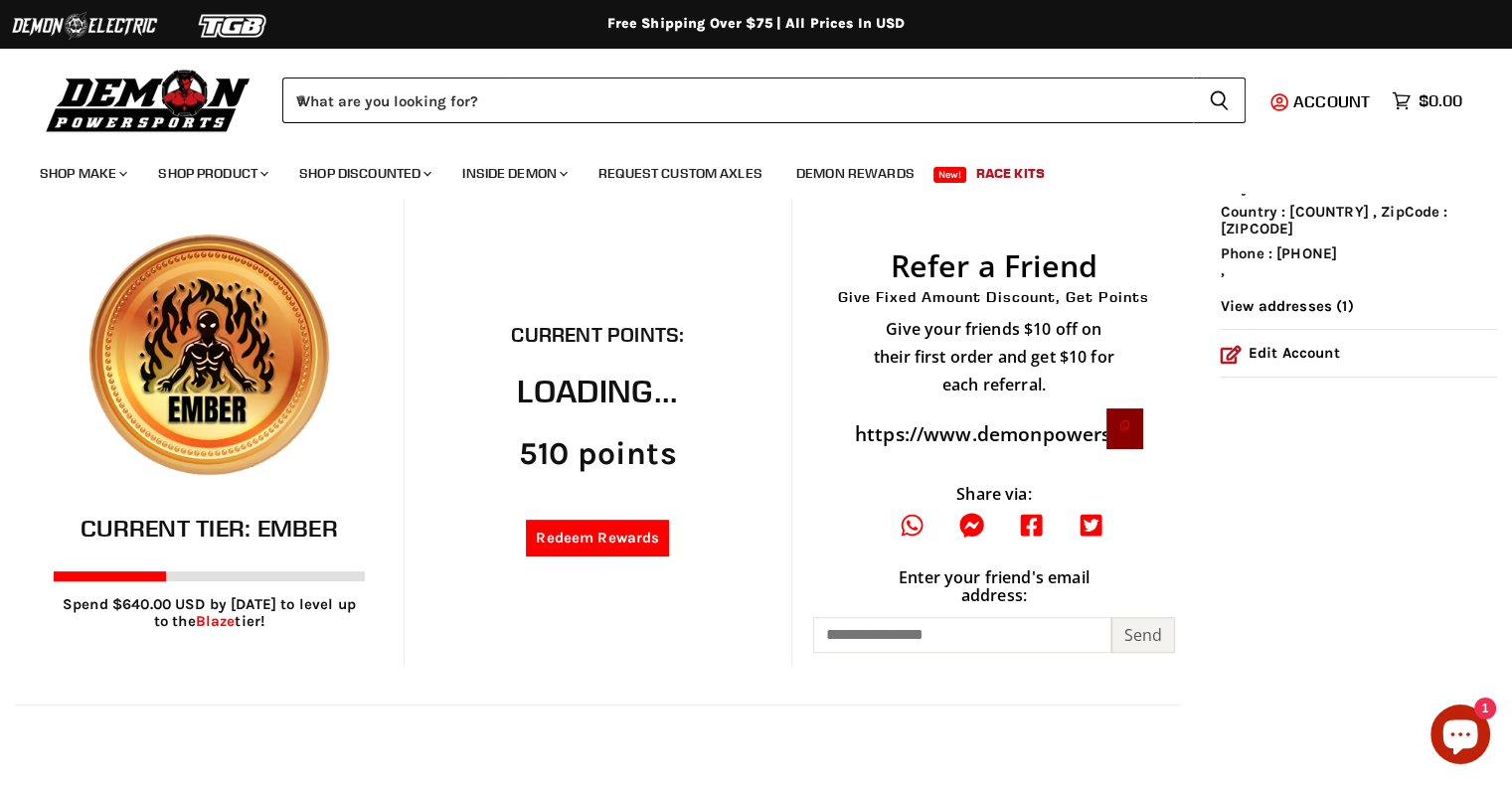scroll, scrollTop: 409, scrollLeft: 0, axis: vertical 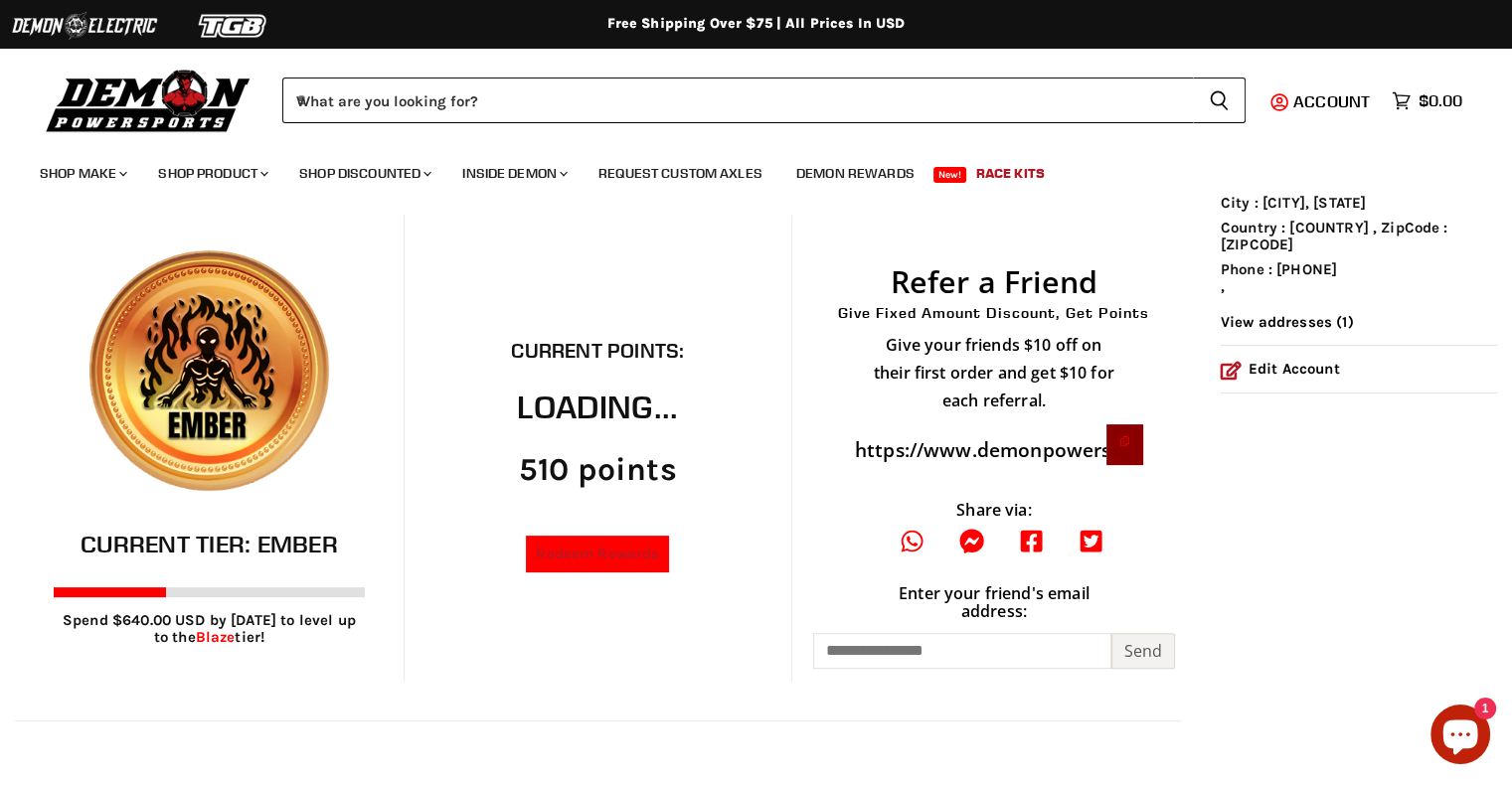 click on "Redeem Rewards" at bounding box center (597, 553) 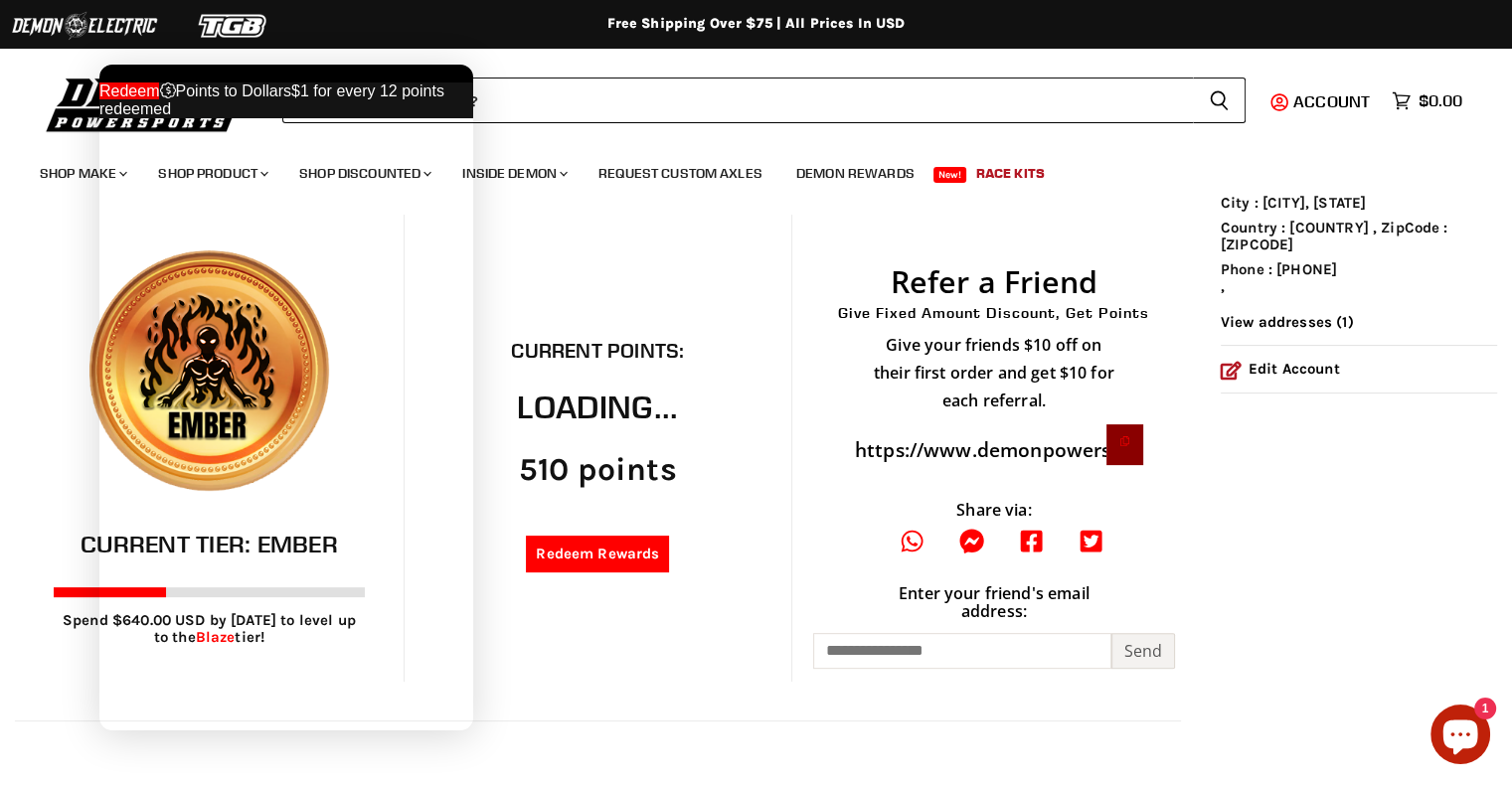 click at bounding box center [104, 73] 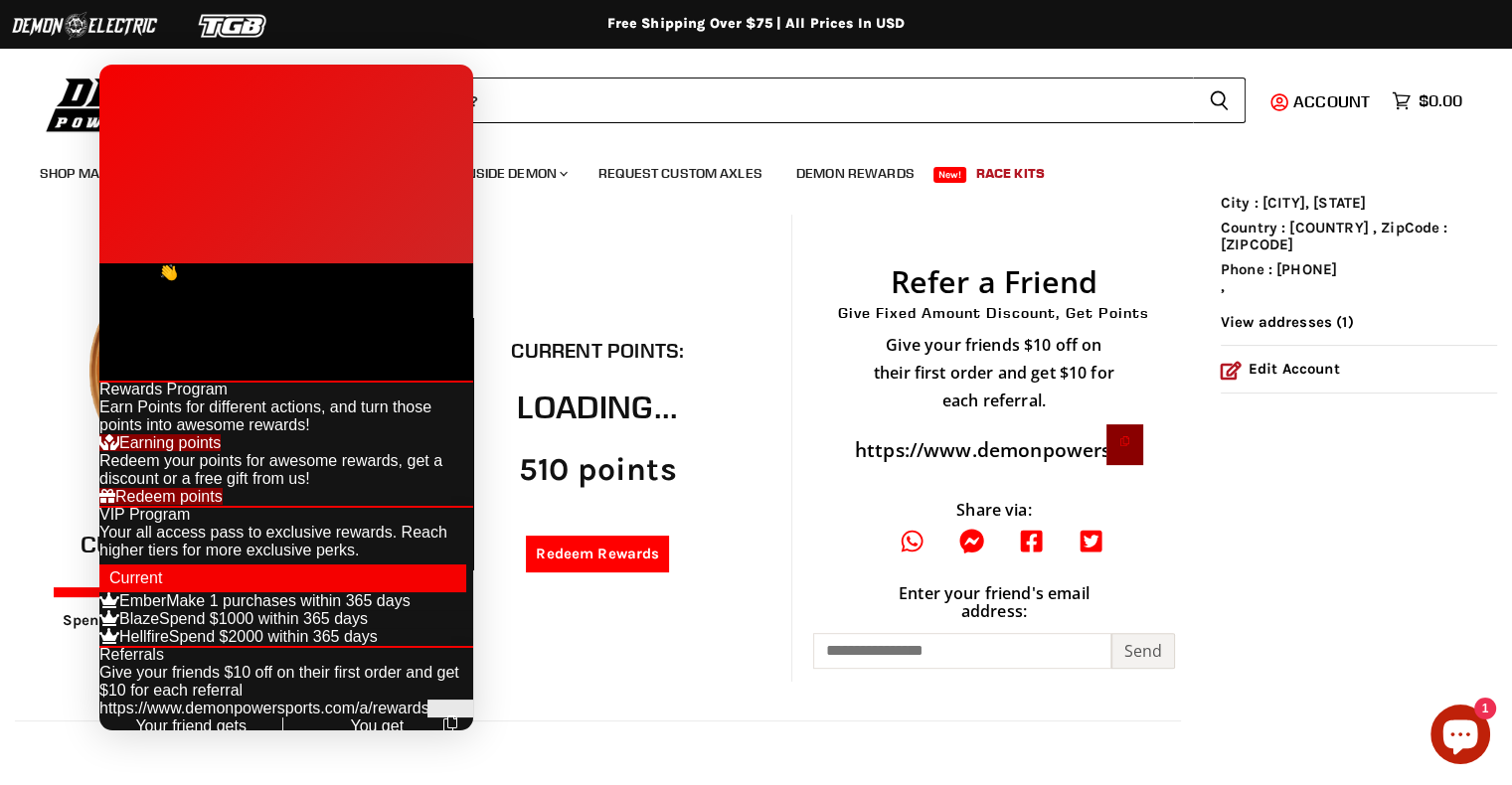 click at bounding box center [286, 263] 